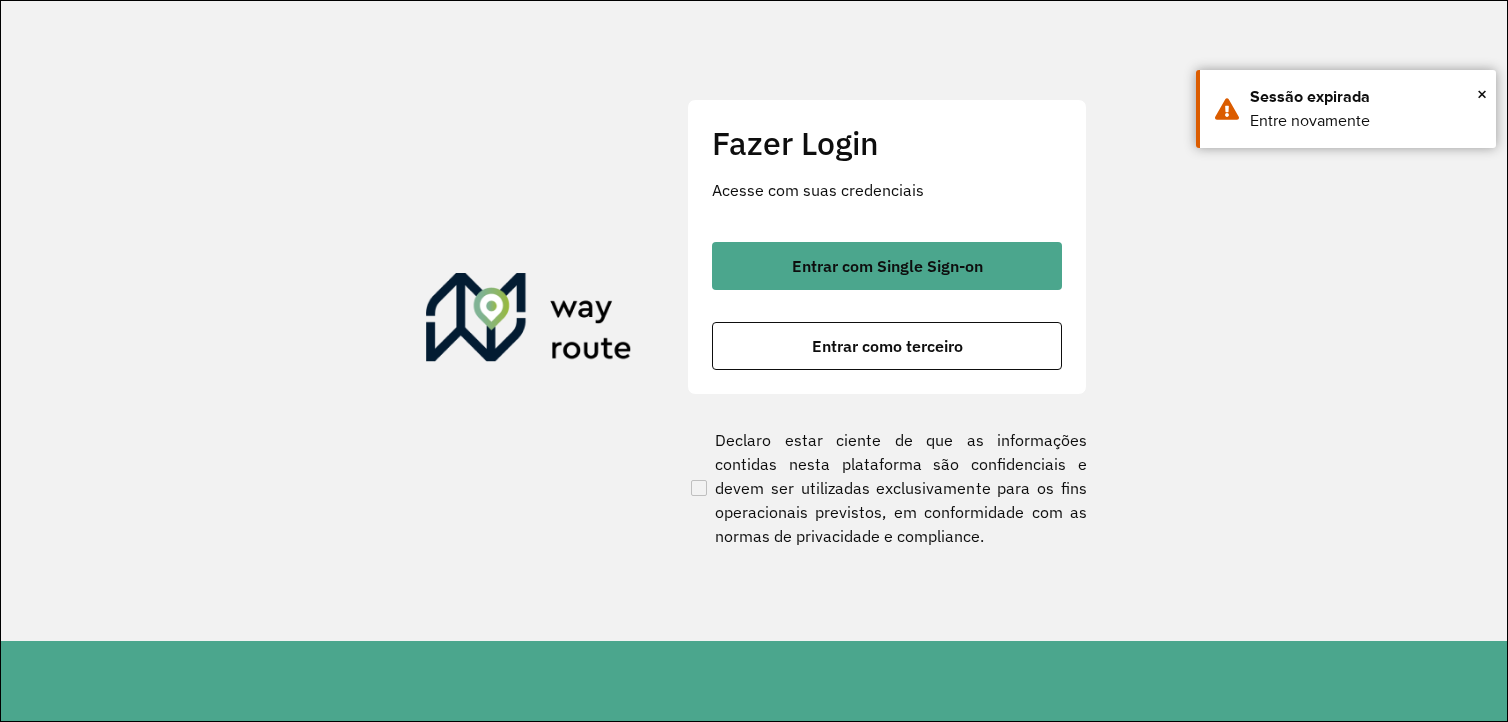 scroll, scrollTop: 0, scrollLeft: 0, axis: both 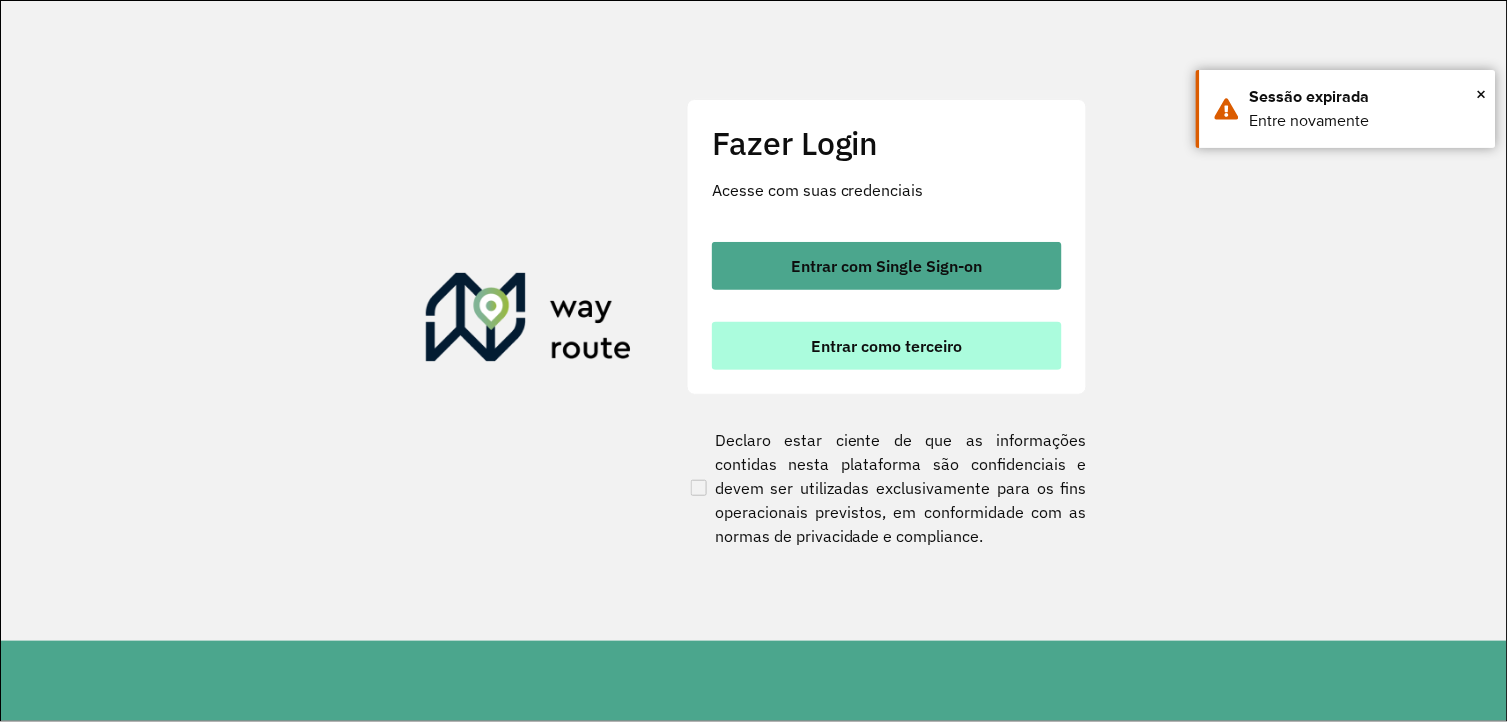 click on "Entrar como terceiro" at bounding box center [887, 346] 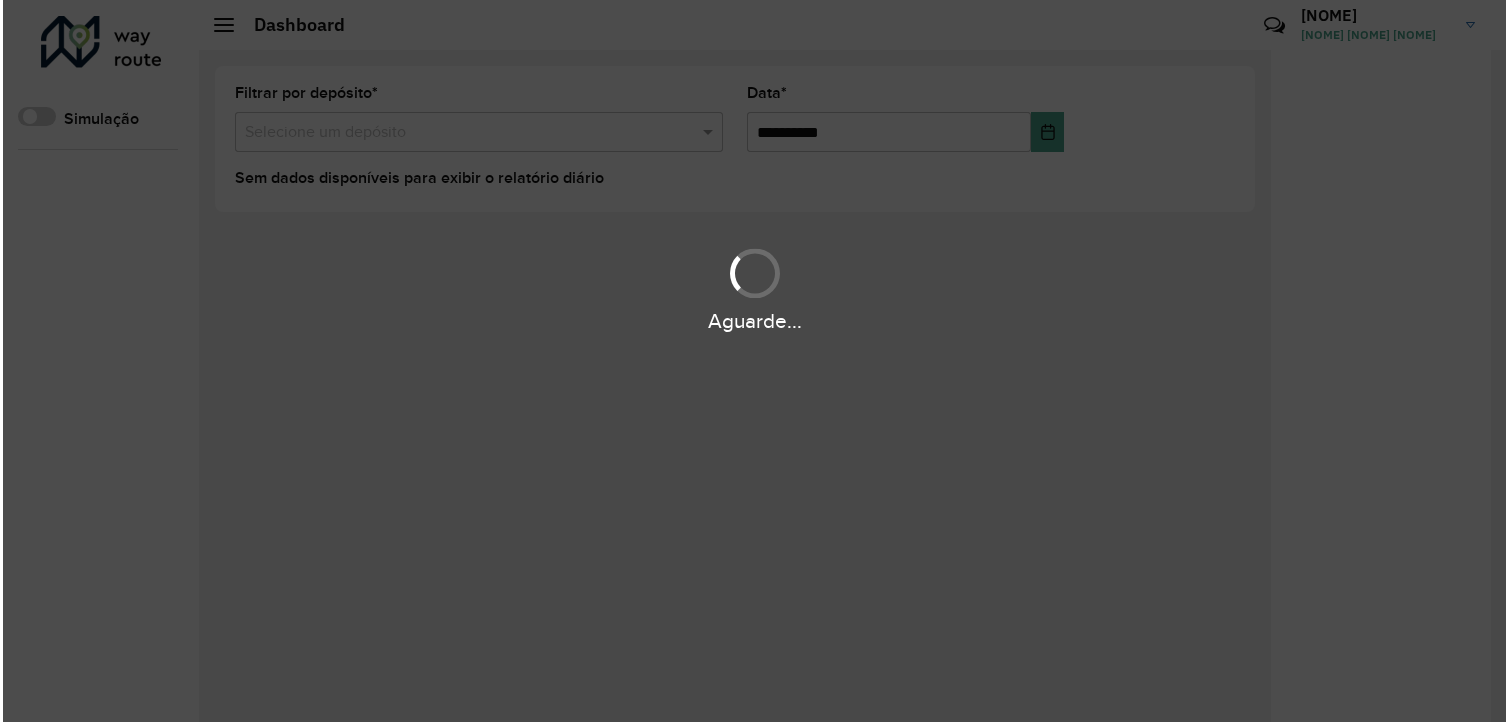scroll, scrollTop: 0, scrollLeft: 0, axis: both 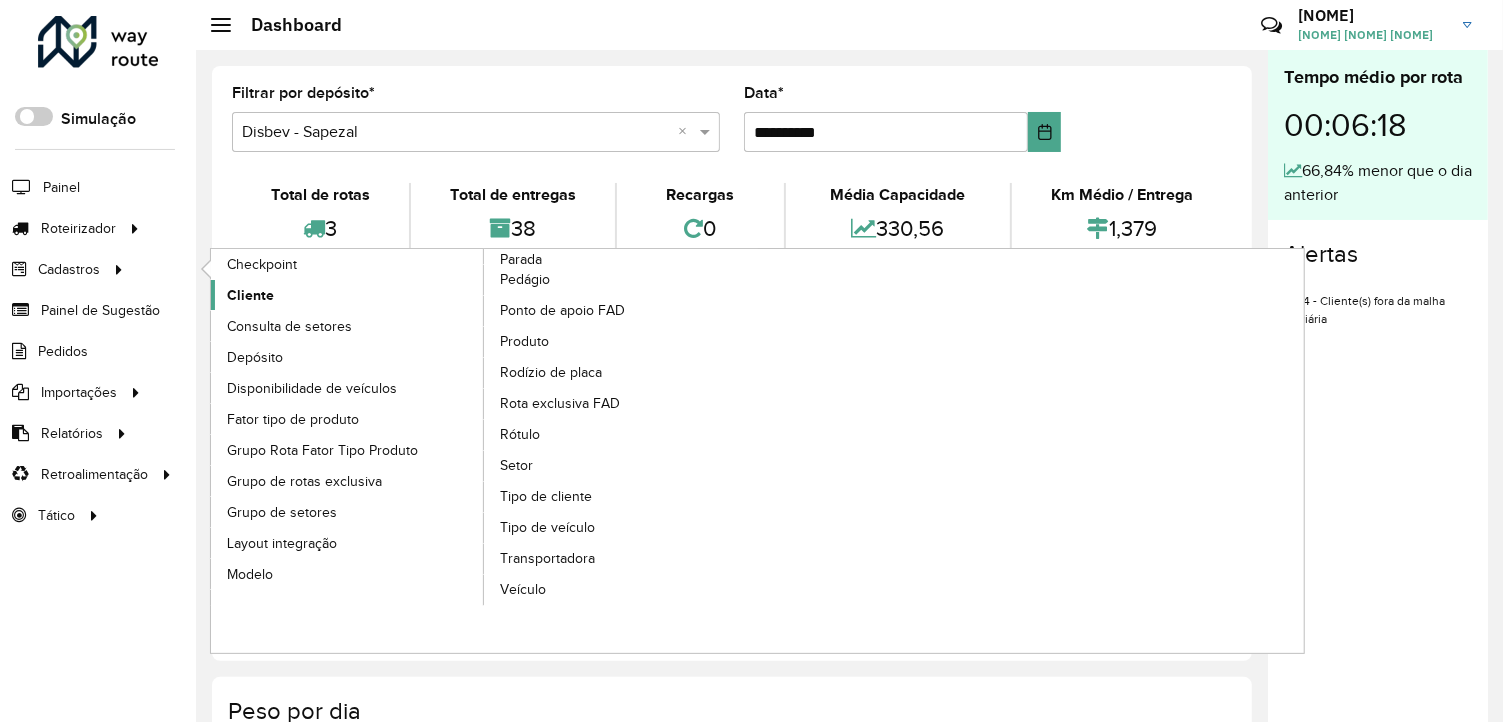 click on "Cliente" 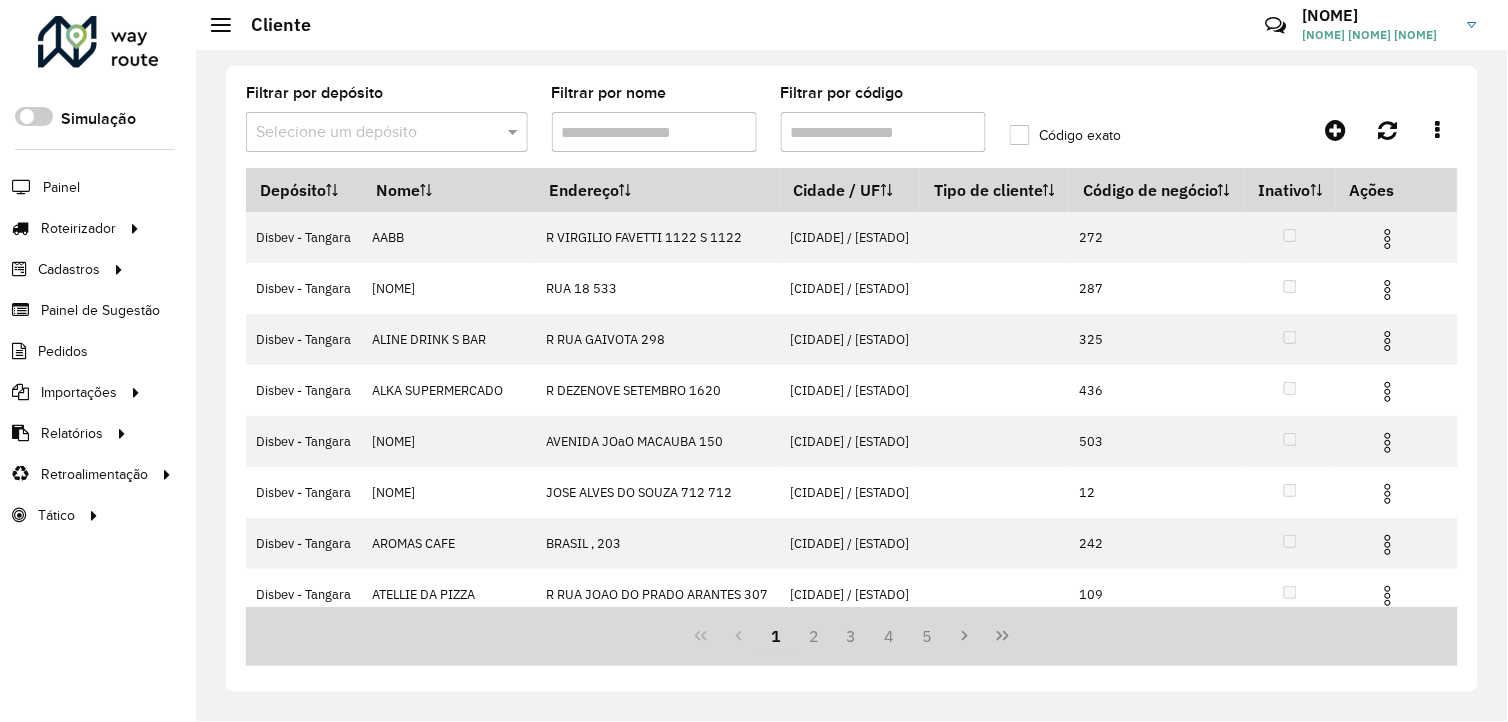 click on "Filtrar por código" at bounding box center [883, 132] 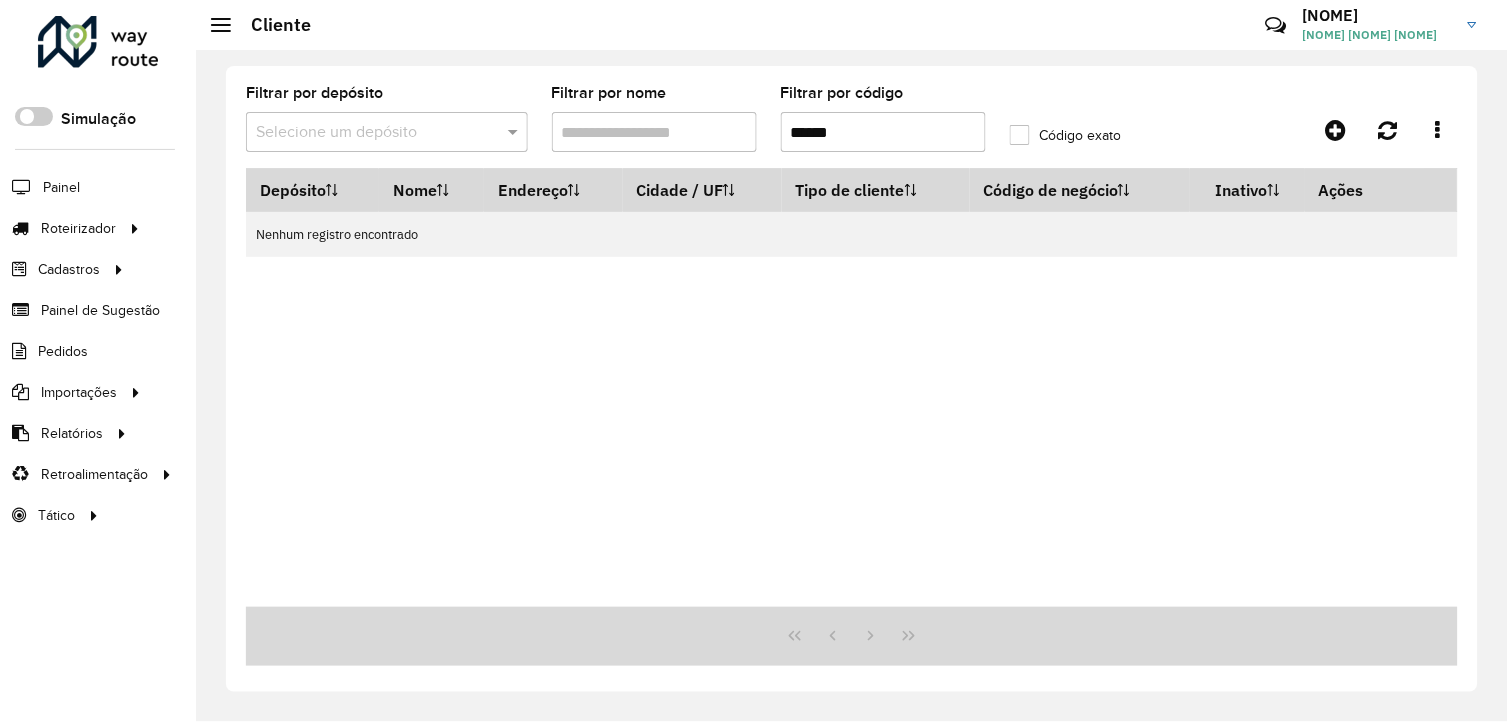 type on "*****" 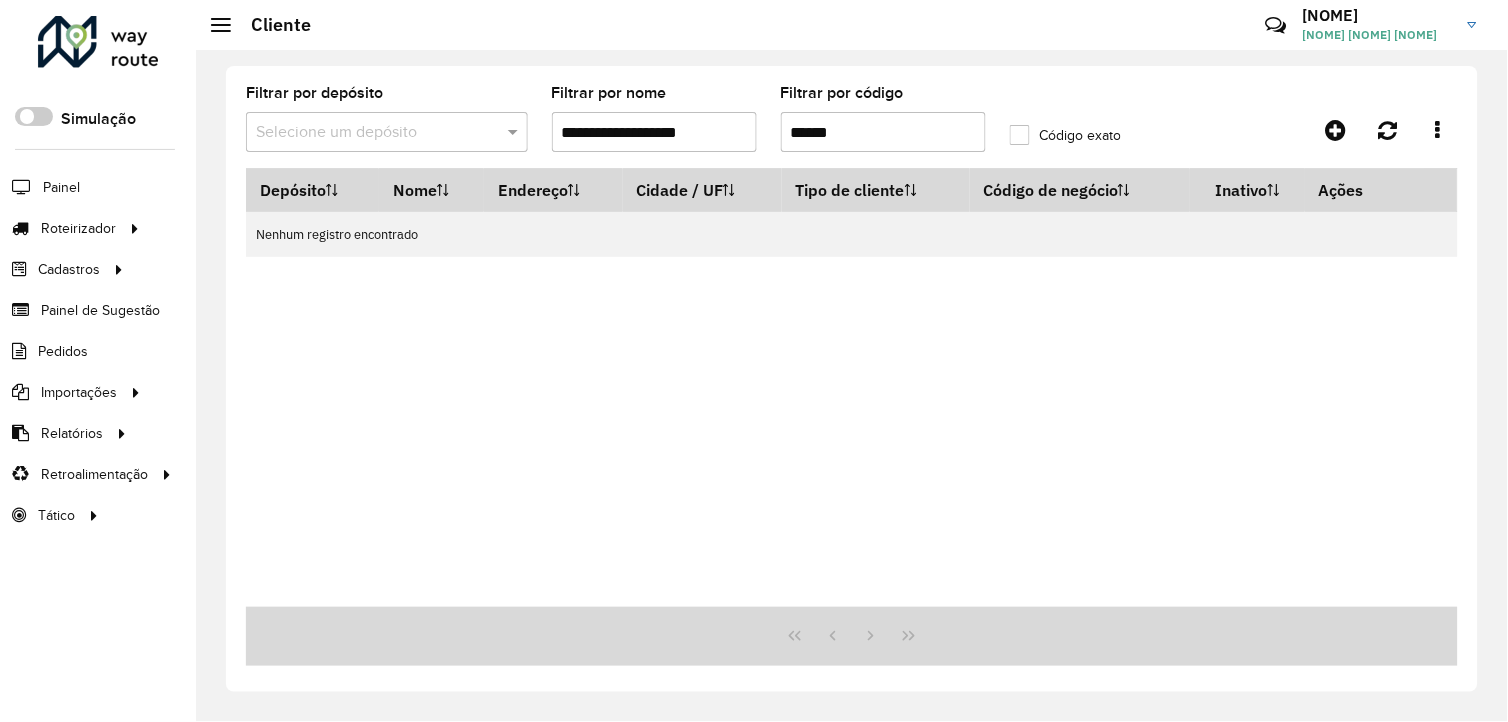 type on "**********" 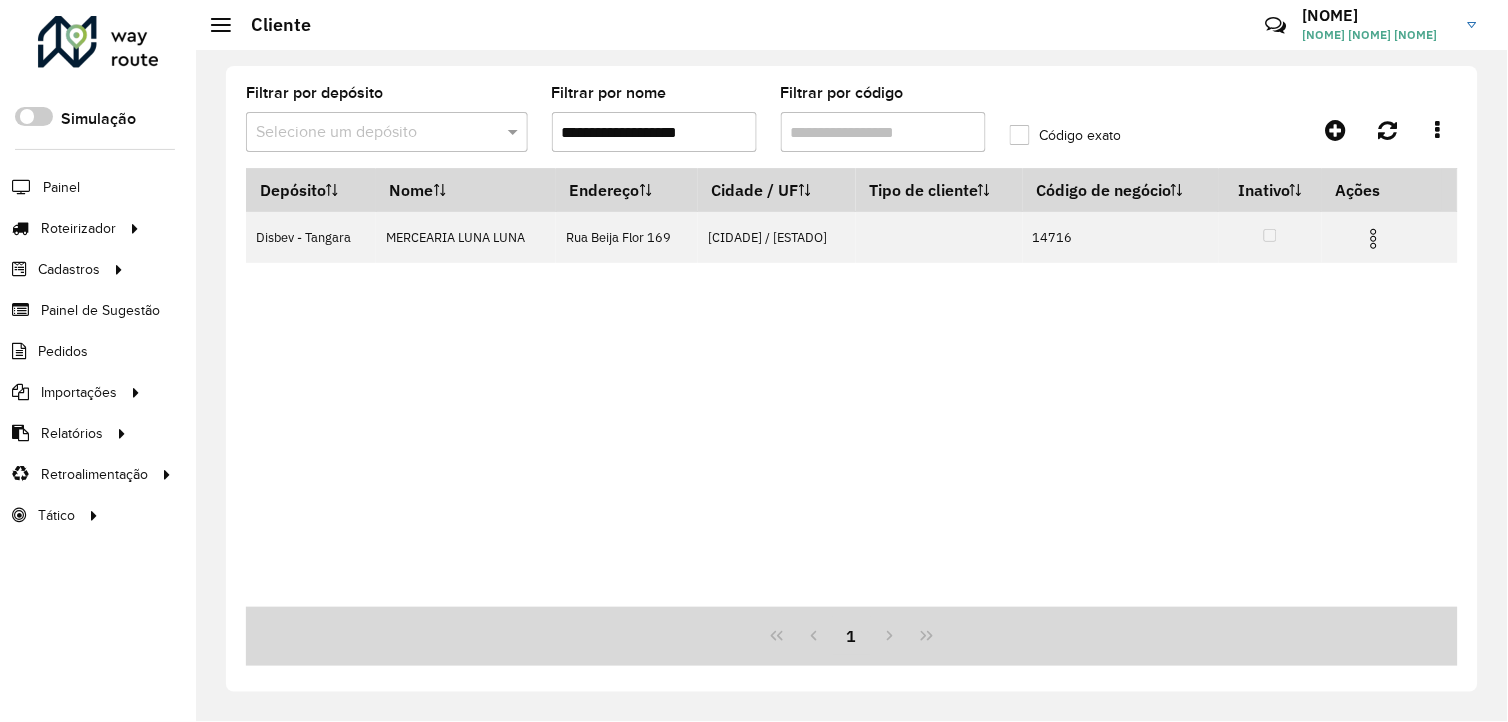 type 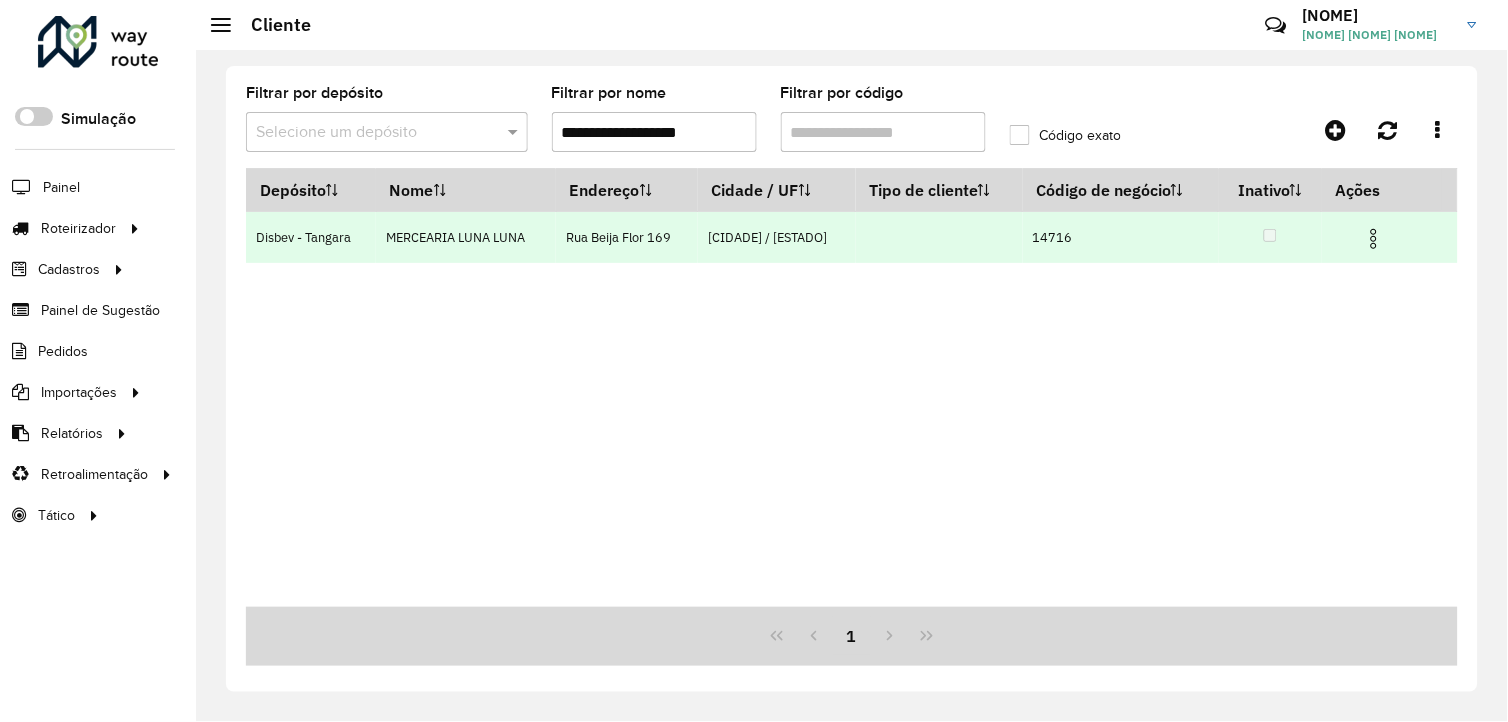 click at bounding box center (1374, 239) 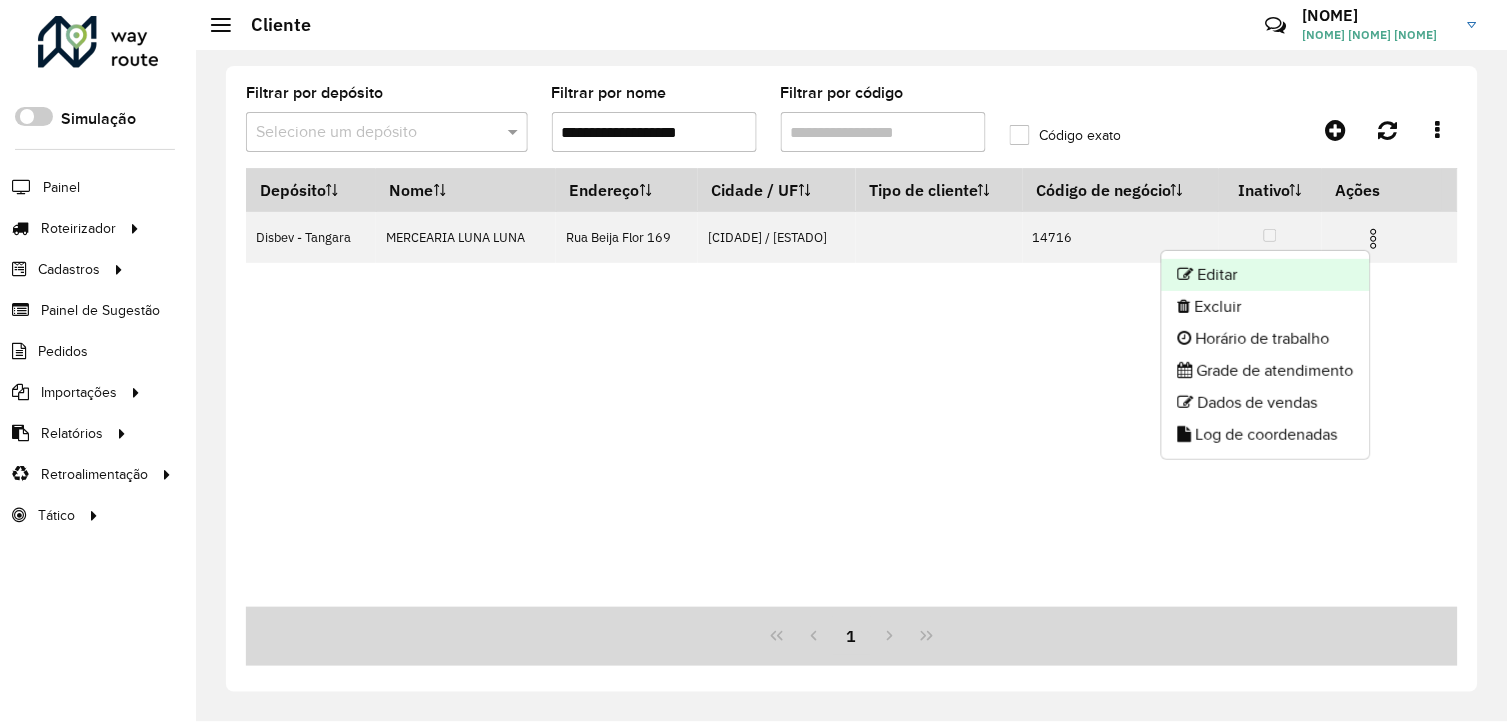 click on "Editar" 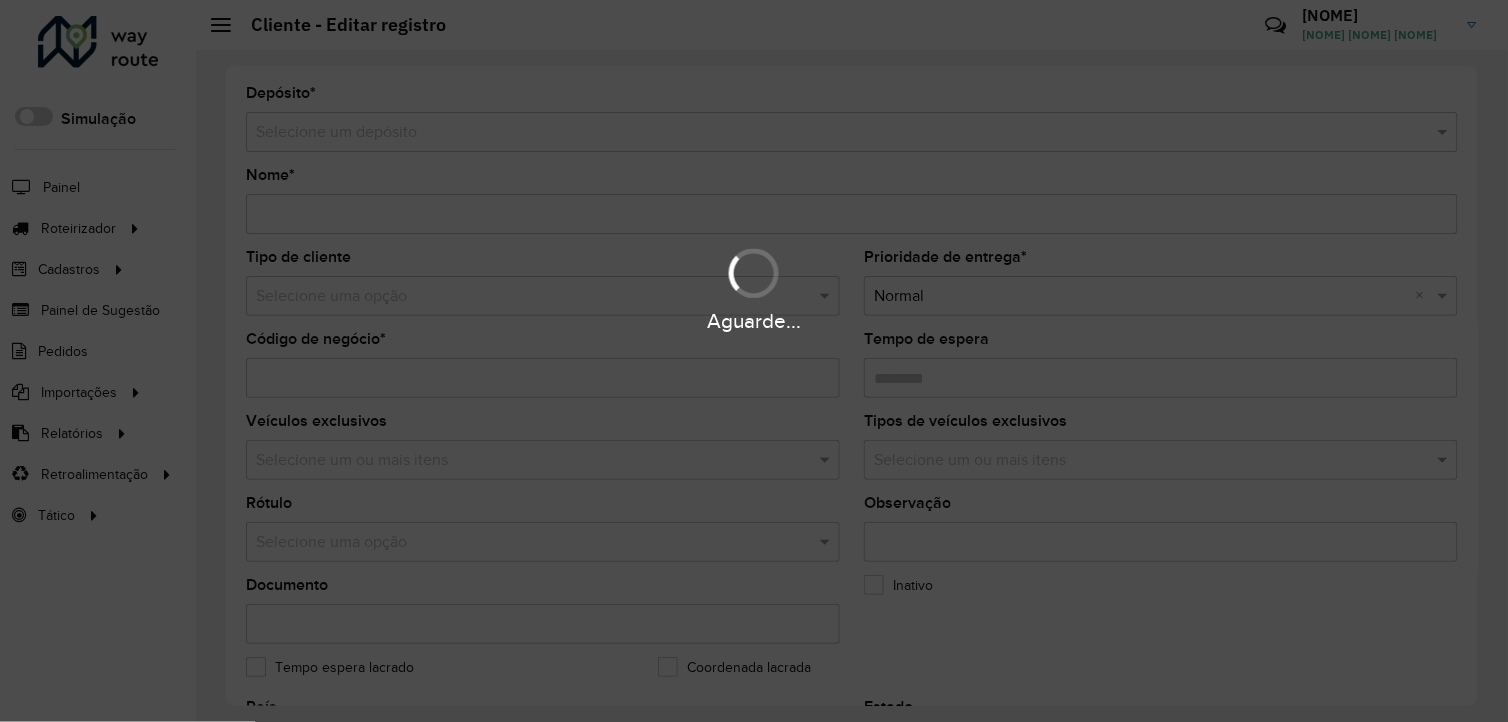 type on "**********" 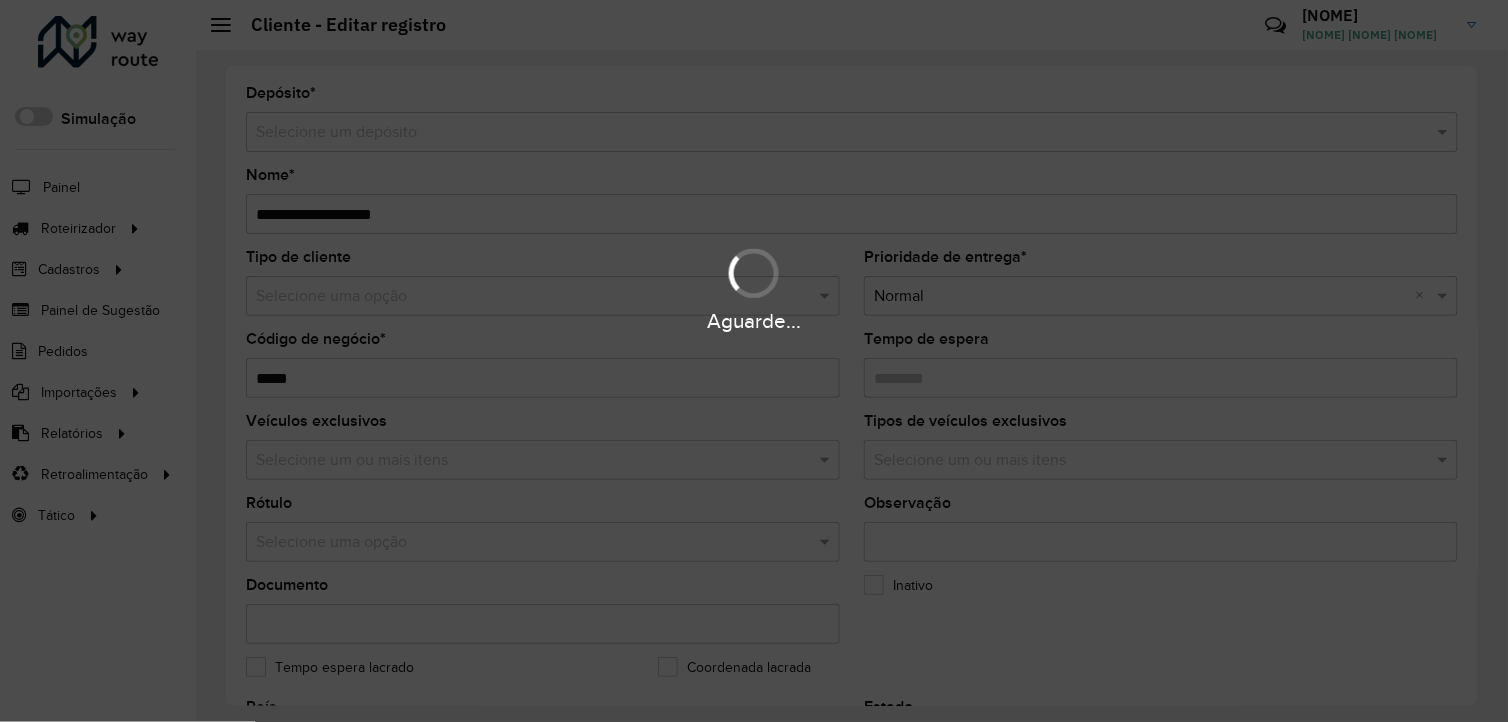 type on "********" 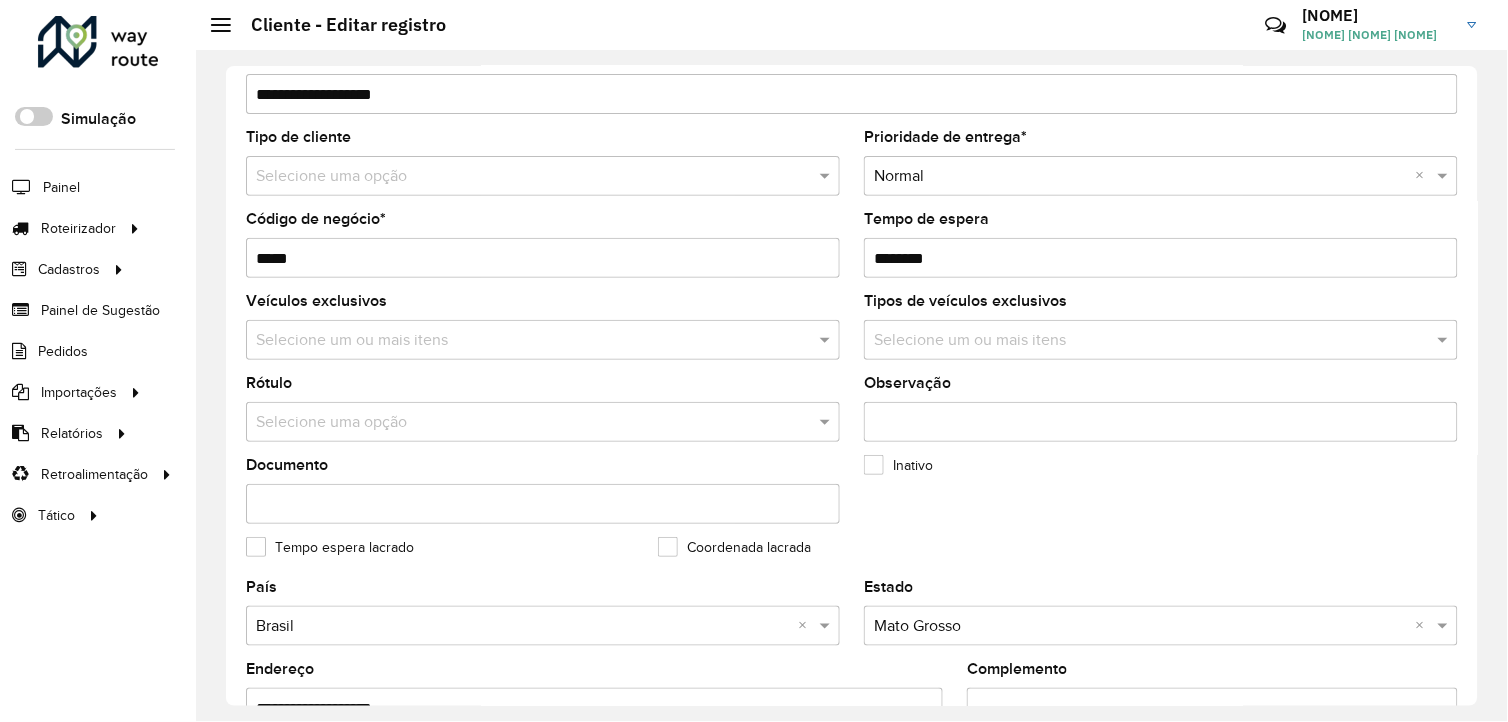 scroll, scrollTop: 555, scrollLeft: 0, axis: vertical 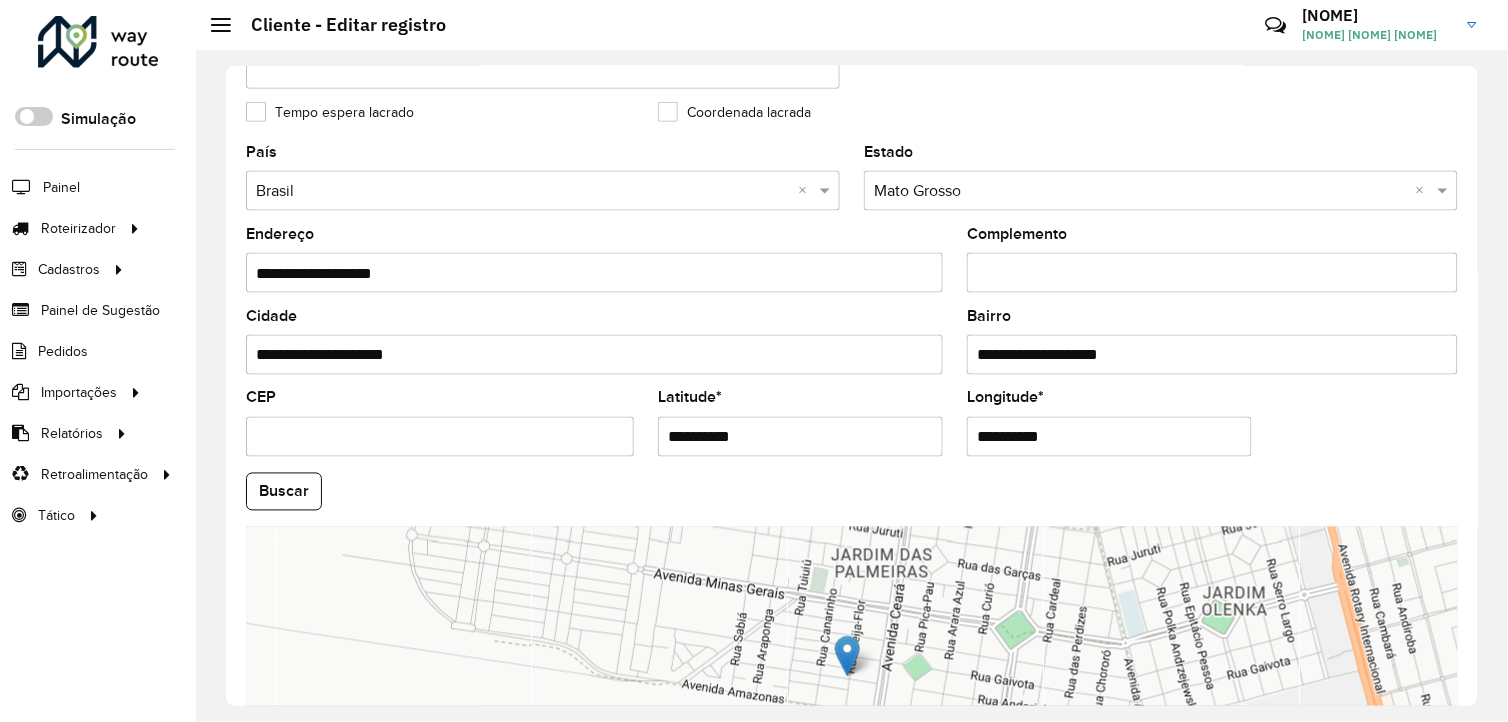 drag, startPoint x: 757, startPoint y: 450, endPoint x: 648, endPoint y: 451, distance: 109.004585 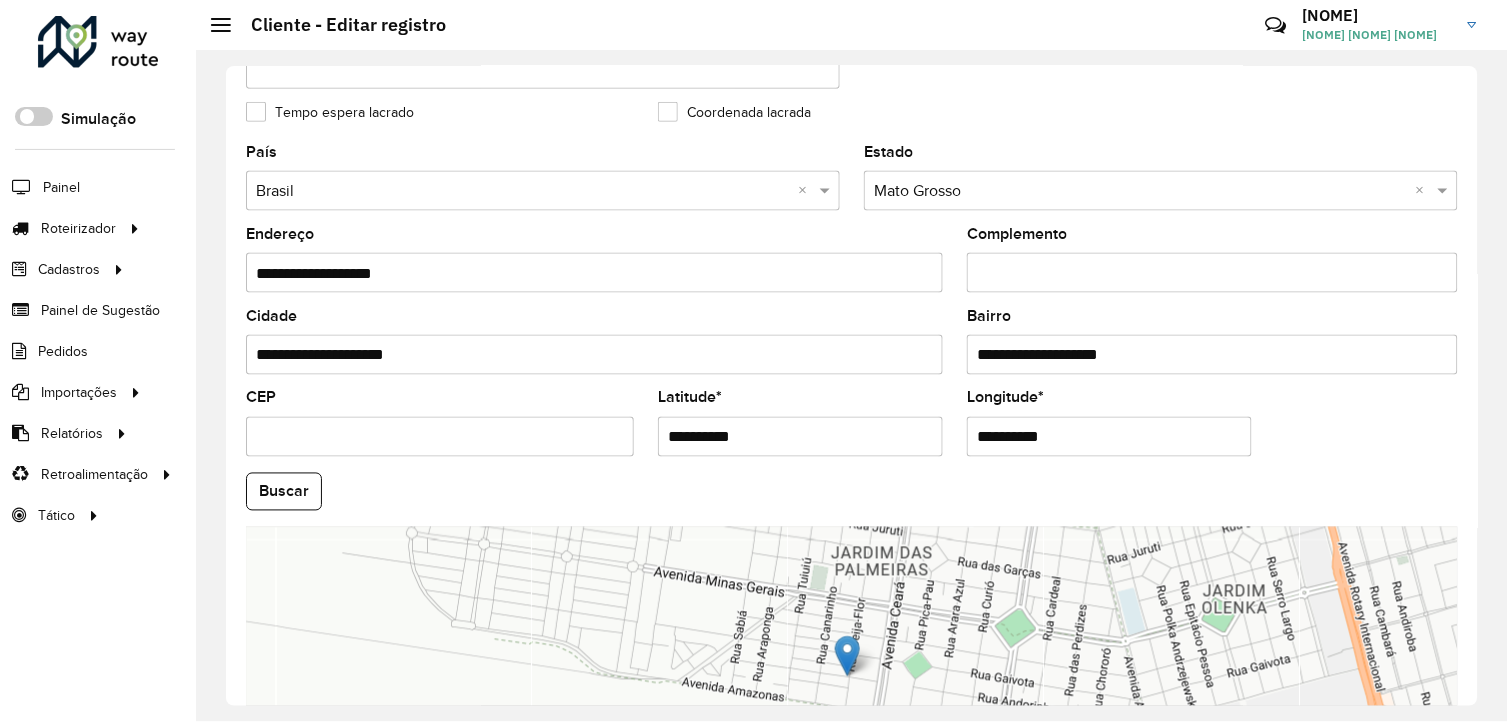 drag, startPoint x: 1065, startPoint y: 445, endPoint x: 946, endPoint y: 460, distance: 119.94165 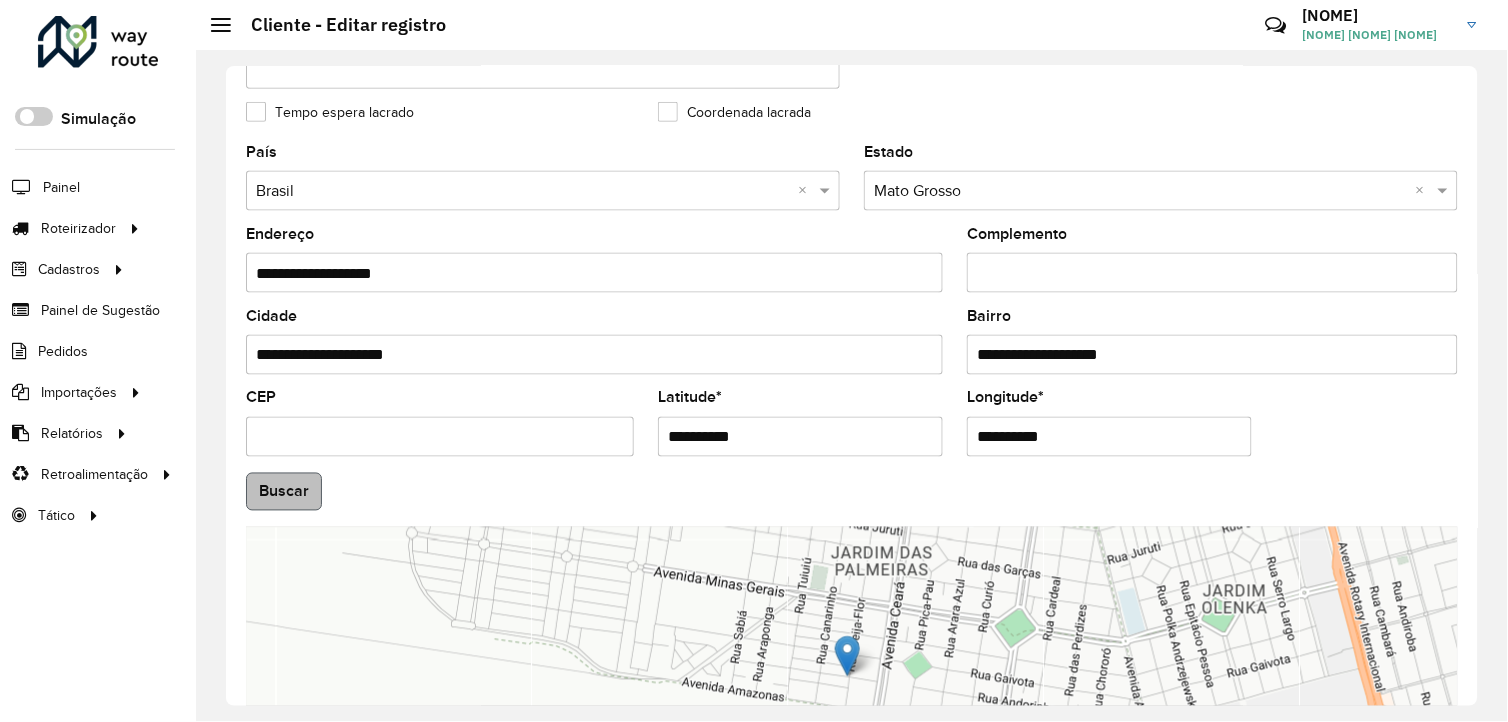 type on "**********" 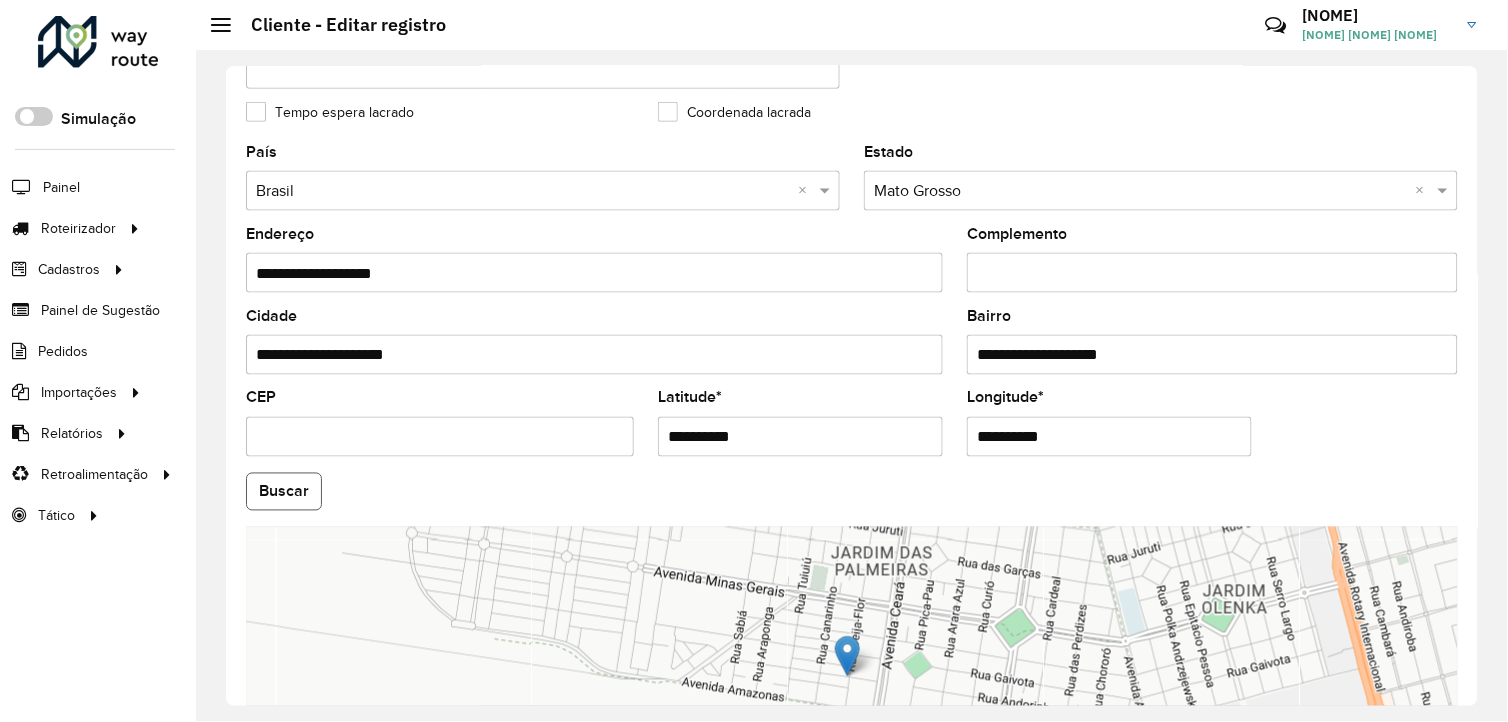 click on "Aguarde...  Pop-up bloqueado!  Seu navegador bloqueou automáticamente a abertura de uma nova janela.   Acesse as configurações e adicione o endereço do sistema a lista de permissão.   Fechar  Roteirizador AmbevTech Simulação Painel Roteirizador Entregas Cadastros Checkpoint Cliente Consulta de setores Depósito Disponibilidade de veículos Fator tipo de produto Grupo Rota Fator Tipo Produto Grupo de rotas exclusiva Grupo de setores Layout integração Modelo Parada Pedágio Ponto de apoio FAD Produto Rodízio de placa Rota exclusiva FAD Rótulo Setor Tipo de cliente Tipo de veículo Transportadora Veículo Painel de Sugestão Pedidos Importações Clientes Fator tipo produto Grade de atendimento Janela de atendimento Localização Pedidos Tempo de espera Veículos Relatórios Ações da sessão Clientes Clientes fora malha Exclusão pedido Fator tipo de produto Filtros da sessão Indicadores roteirização Integração automática Pedidos agrupados Pedidos não Roteirizados Romaneio Roteirização * *" at bounding box center (754, 361) 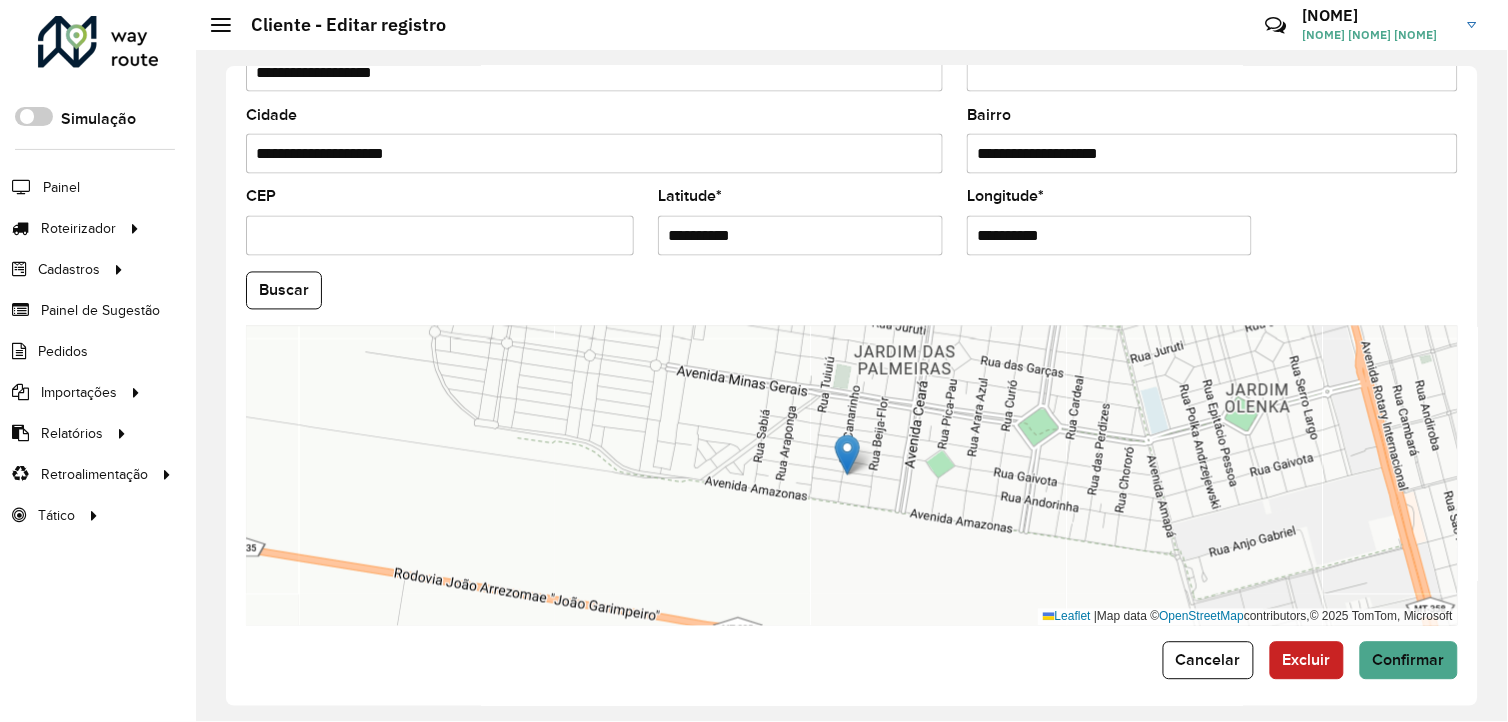 scroll, scrollTop: 770, scrollLeft: 0, axis: vertical 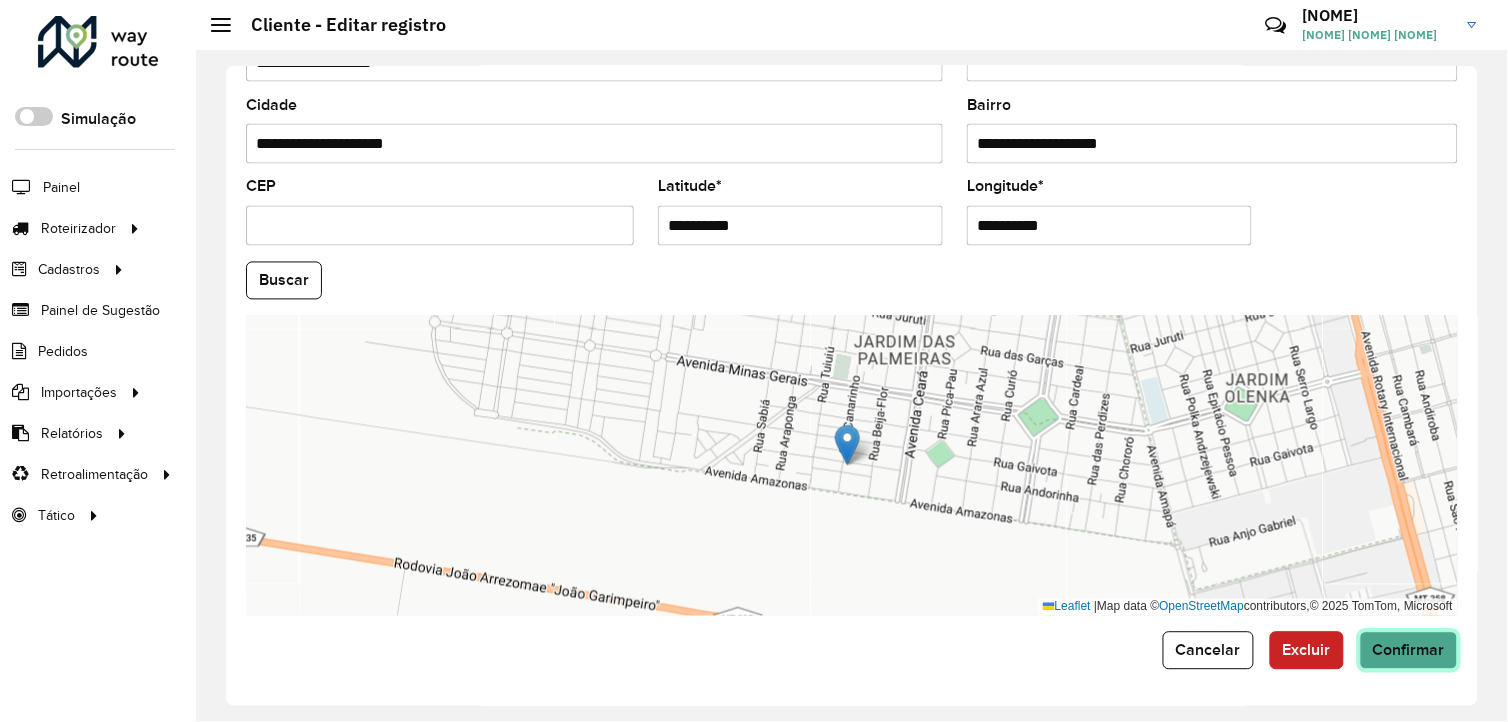click on "Confirmar" 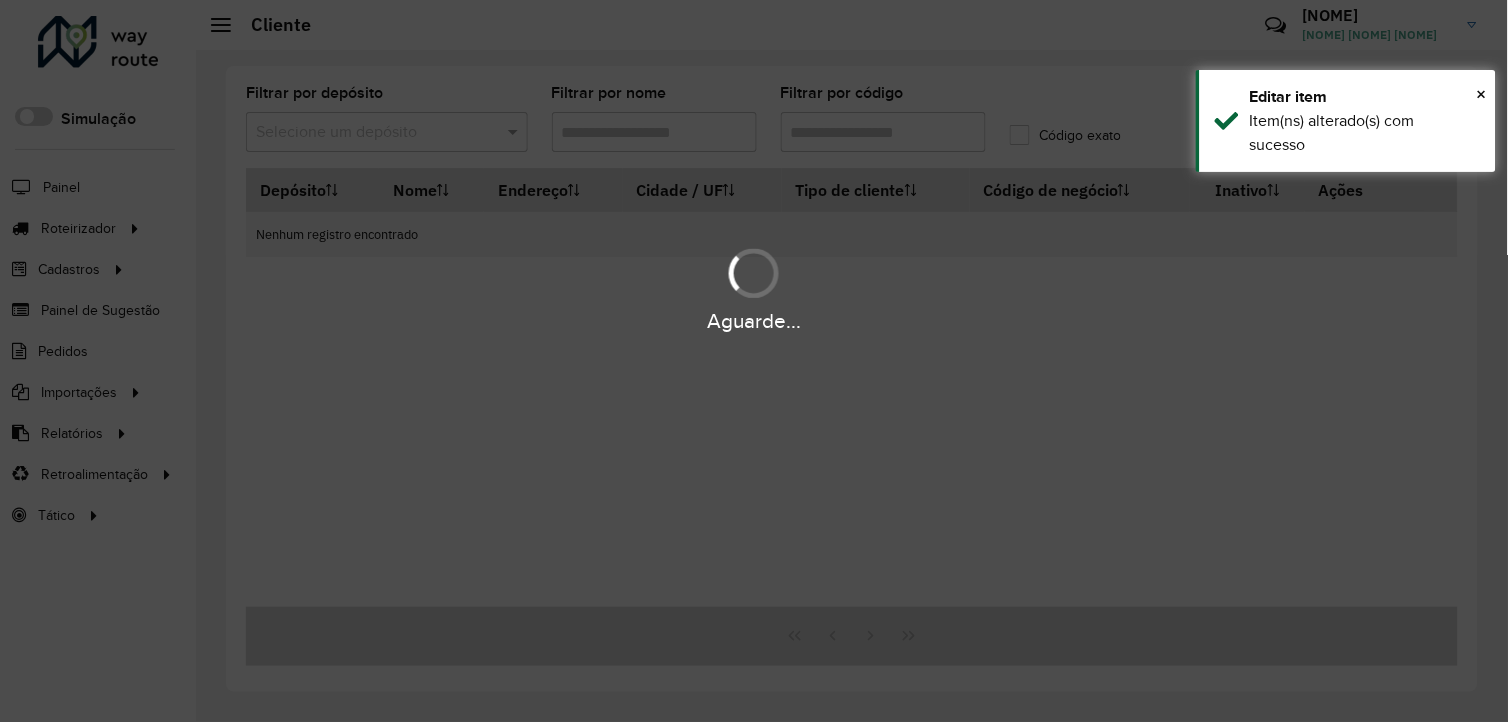 type on "**********" 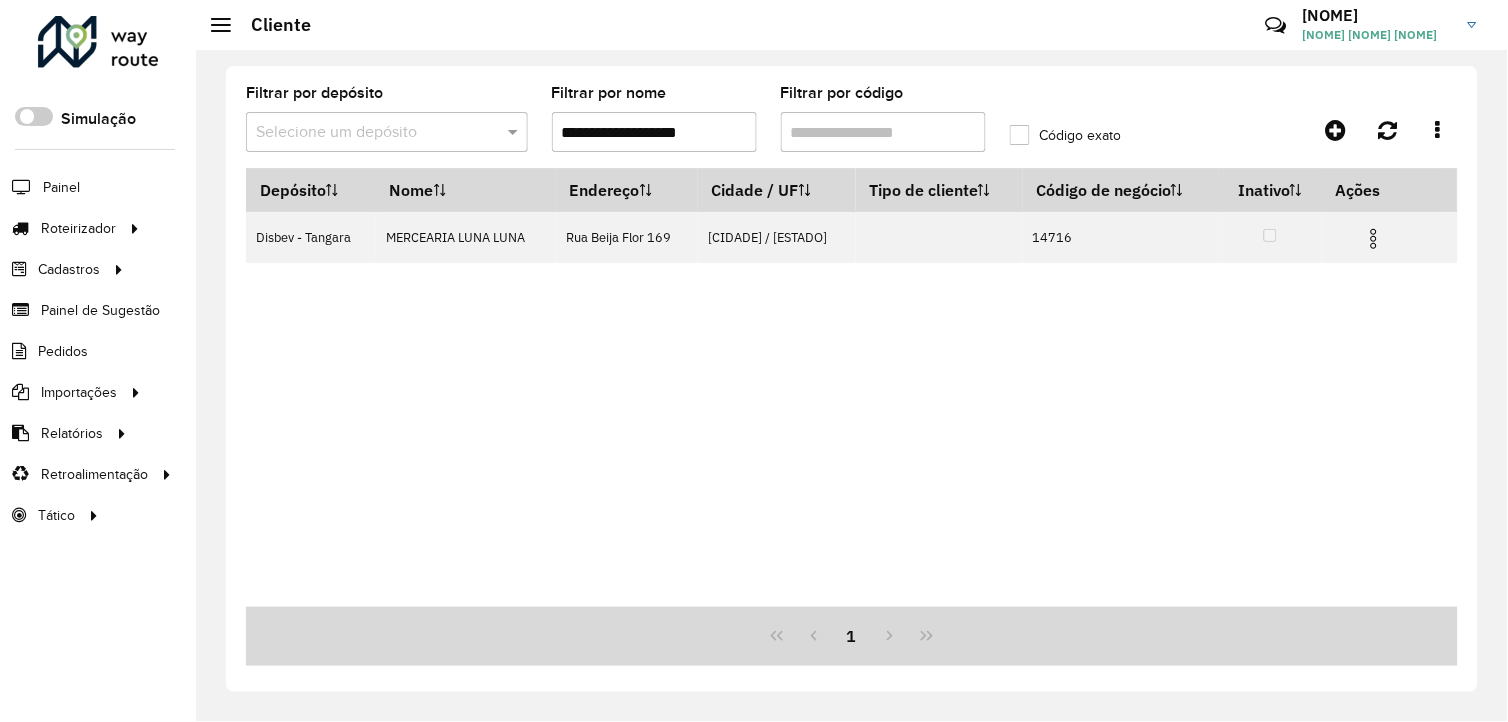 drag, startPoint x: 740, startPoint y: 131, endPoint x: 456, endPoint y: 130, distance: 284.00177 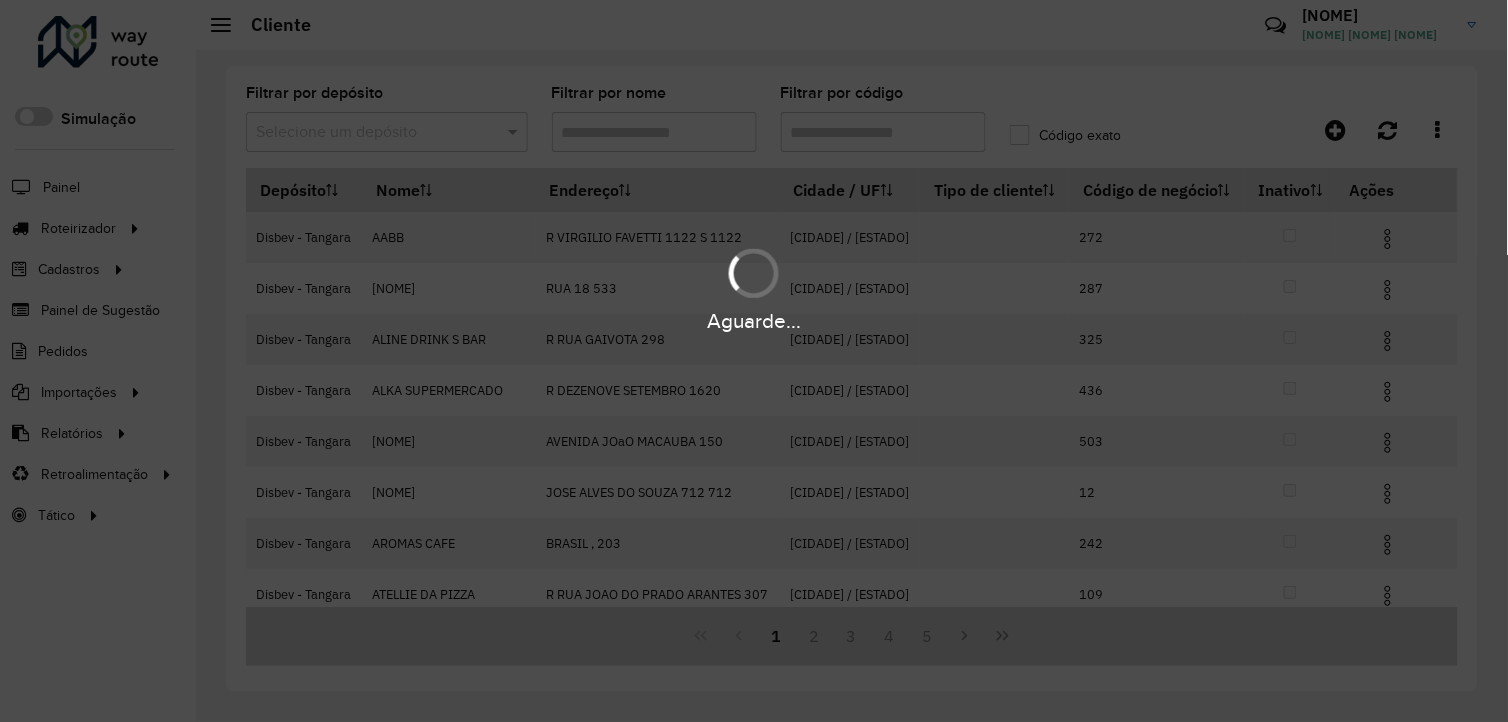 type 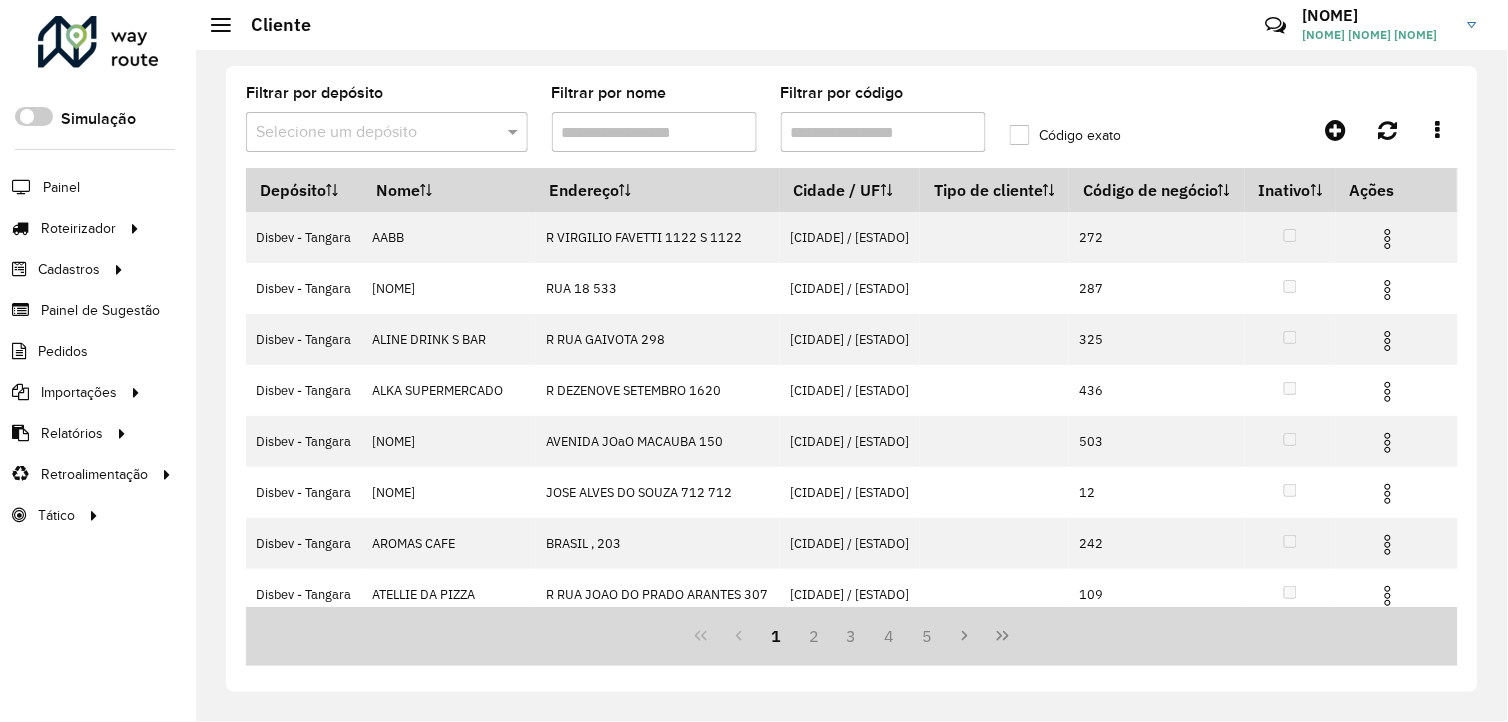 paste on "*****" 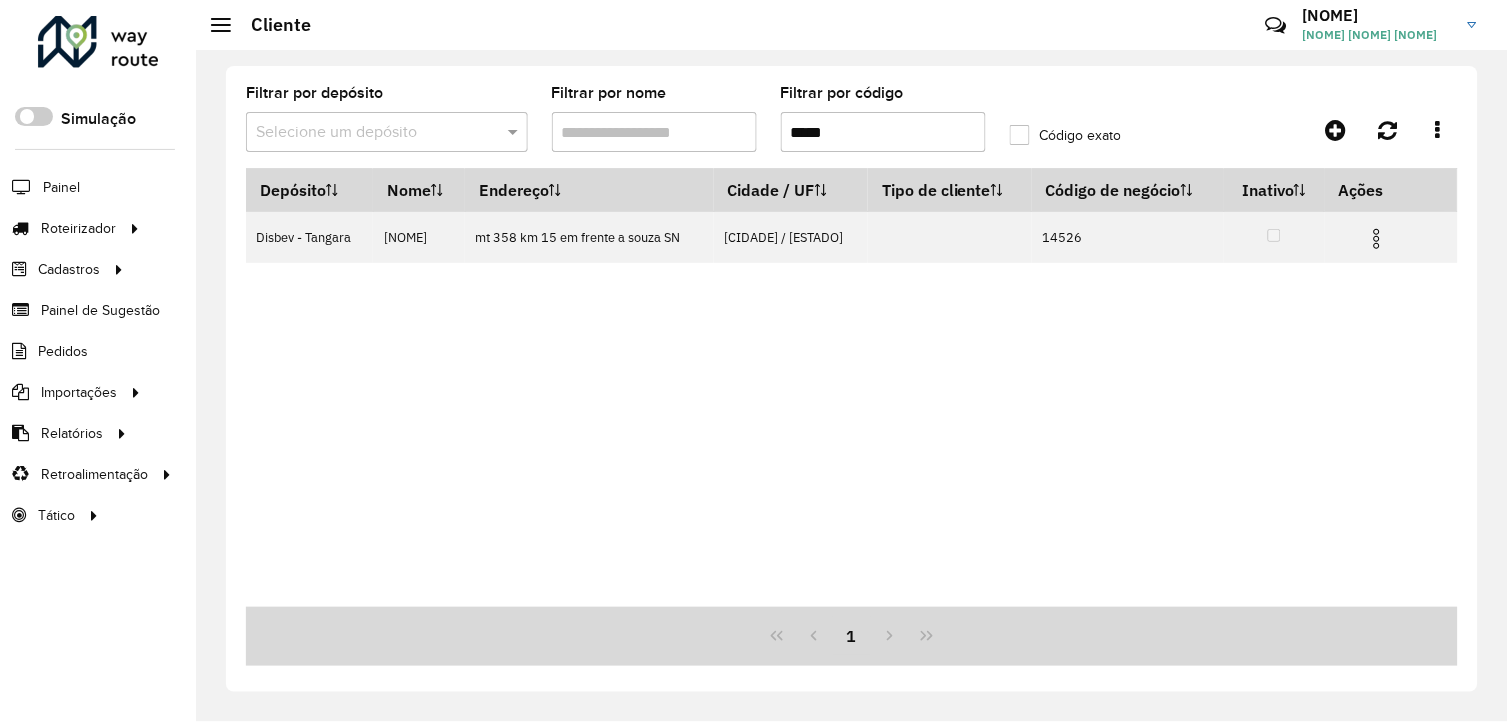 type on "*****" 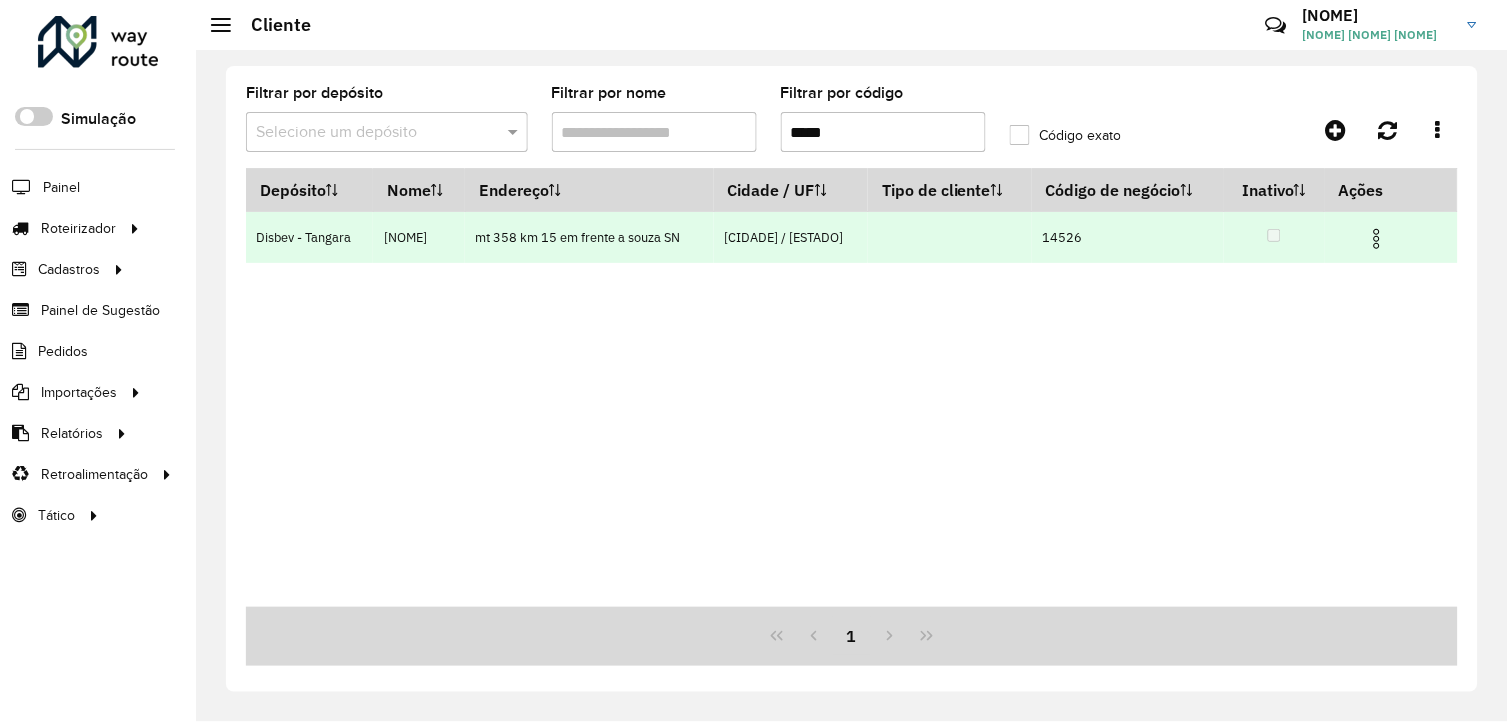 click at bounding box center (1377, 239) 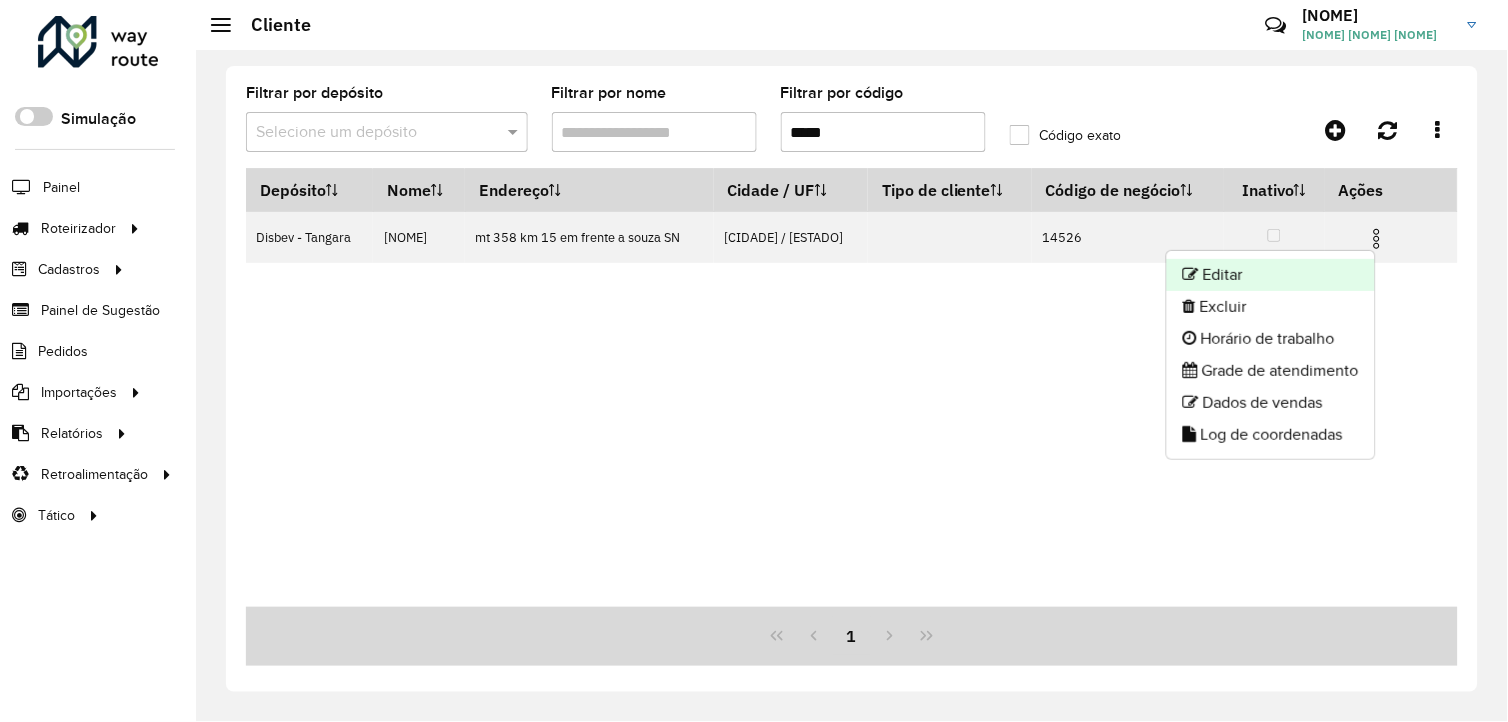 click on "Editar" 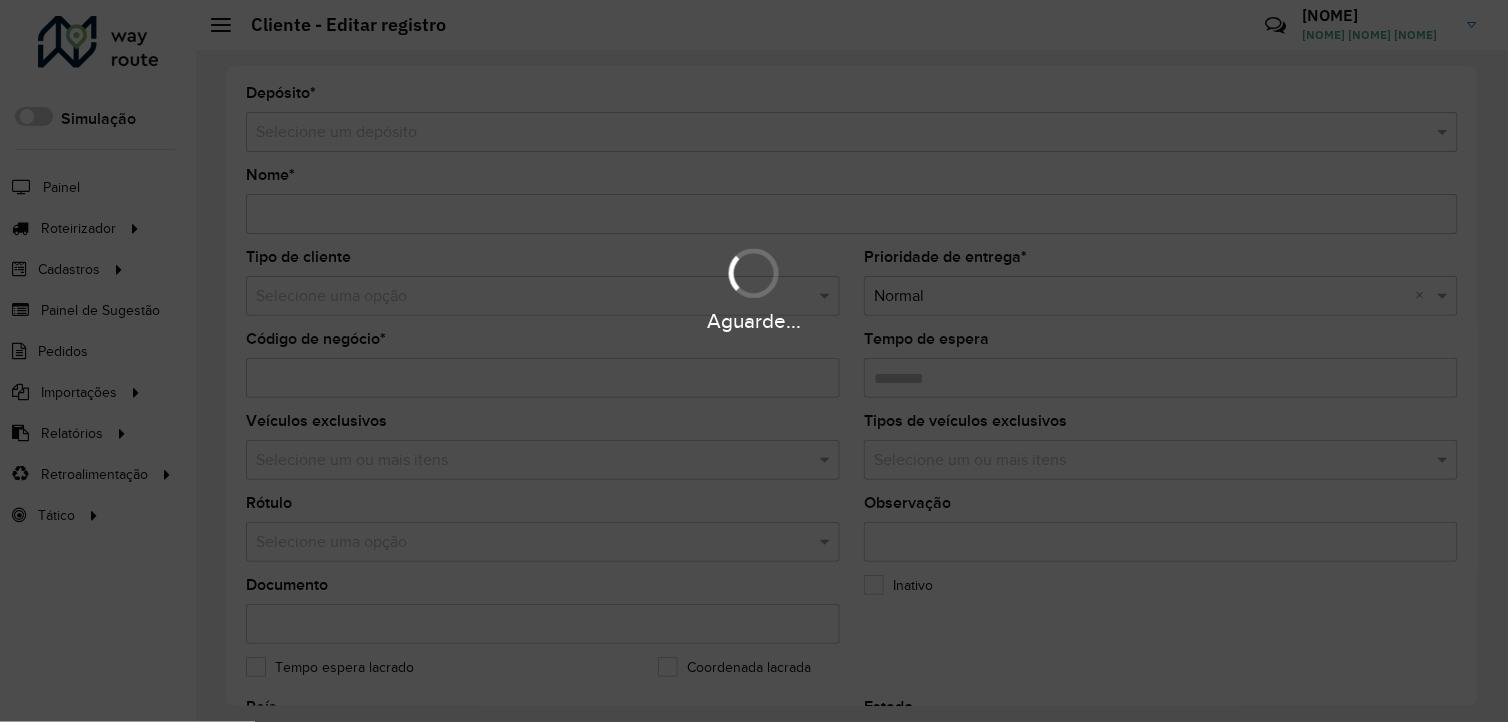 type on "**********" 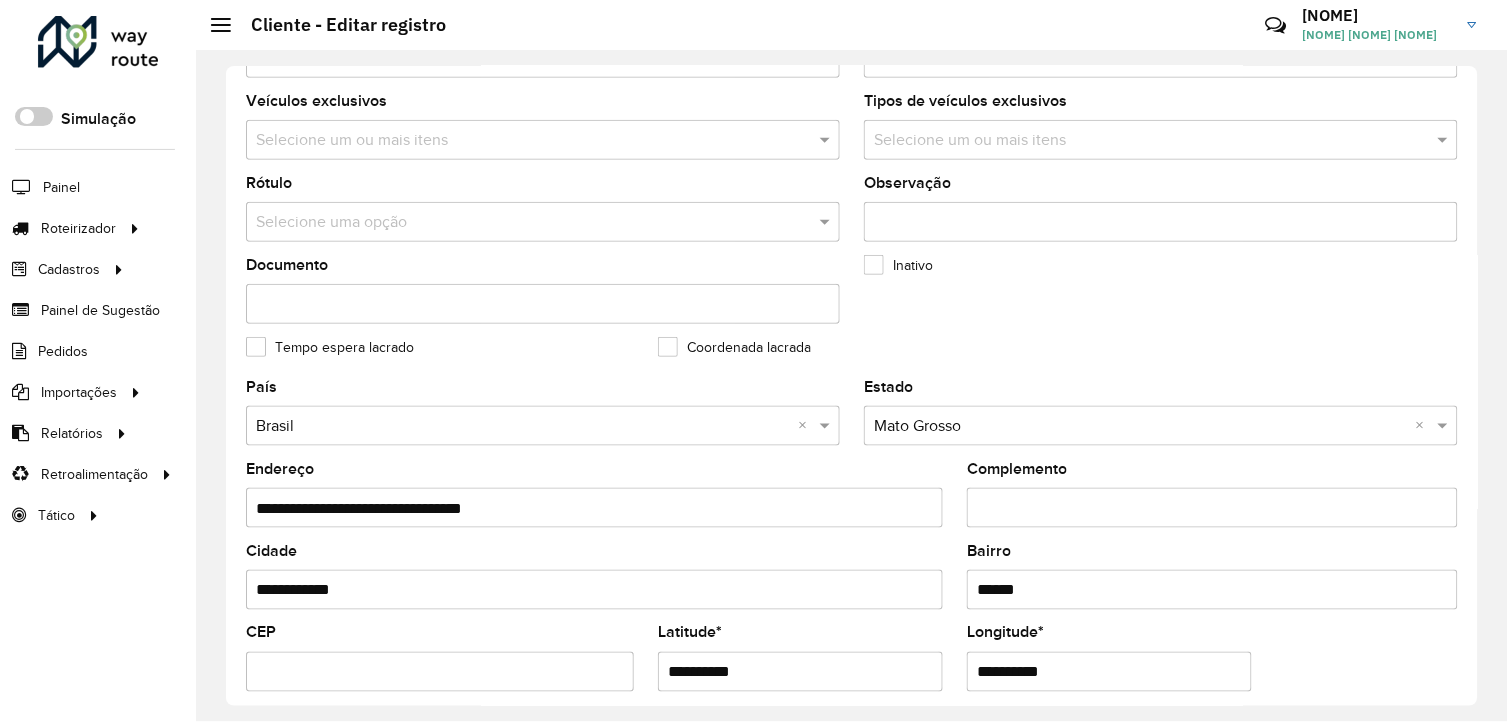 scroll, scrollTop: 333, scrollLeft: 0, axis: vertical 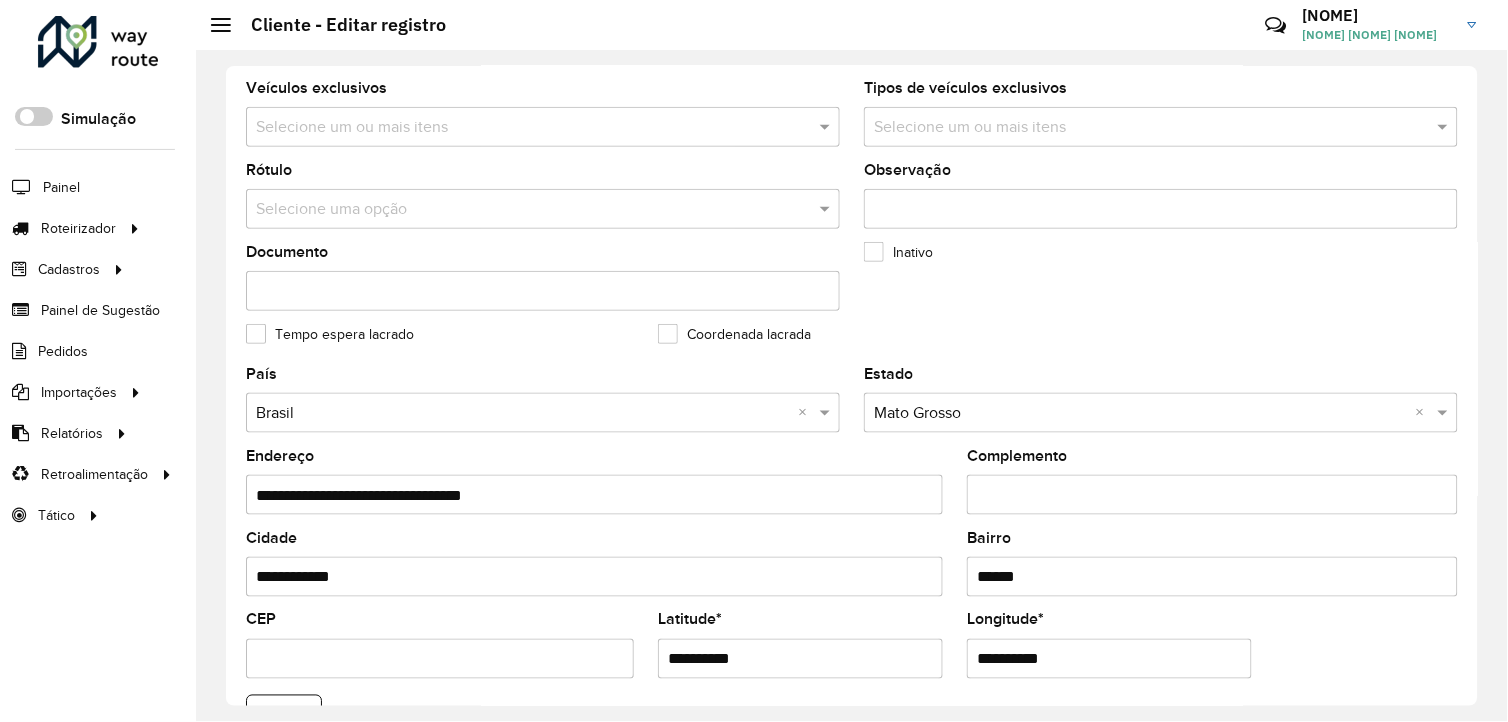 drag, startPoint x: 751, startPoint y: 657, endPoint x: 635, endPoint y: 660, distance: 116.03879 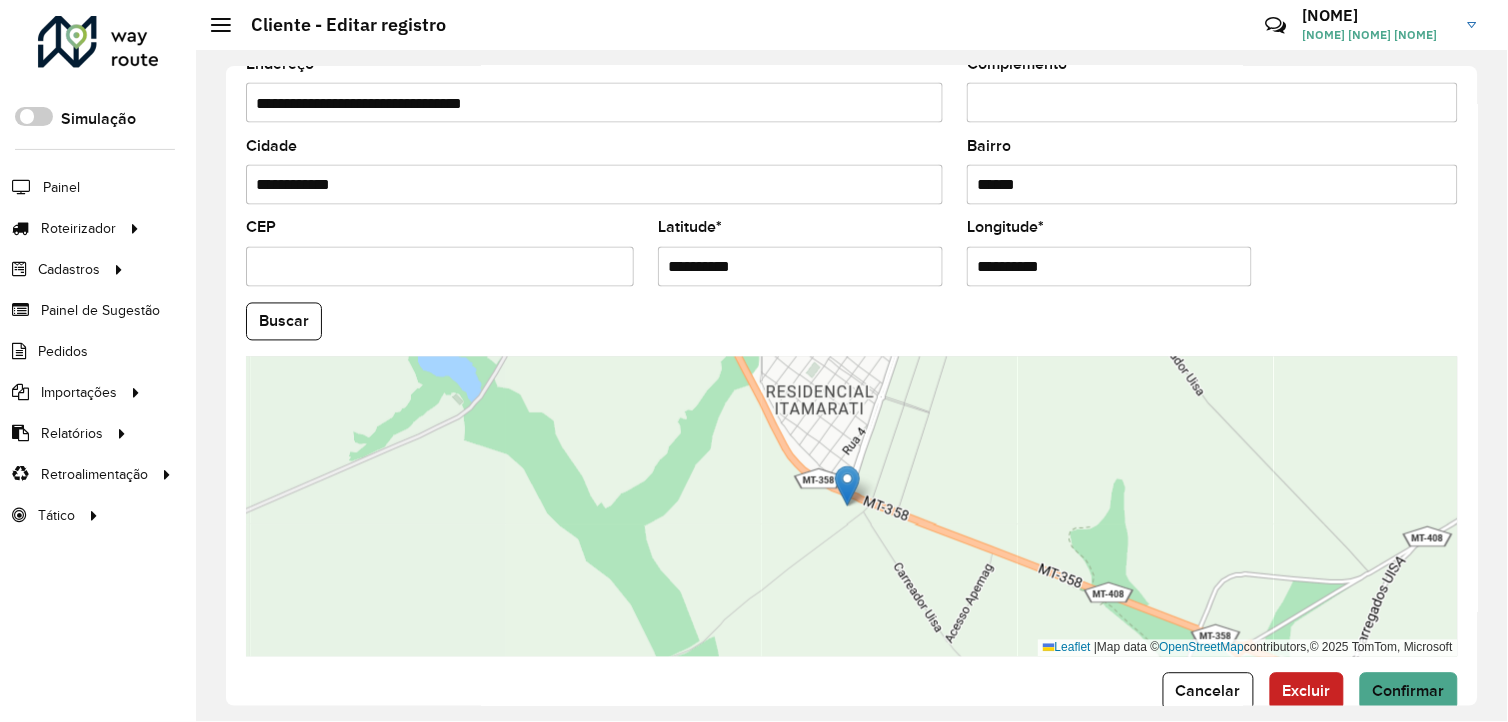 scroll, scrollTop: 770, scrollLeft: 0, axis: vertical 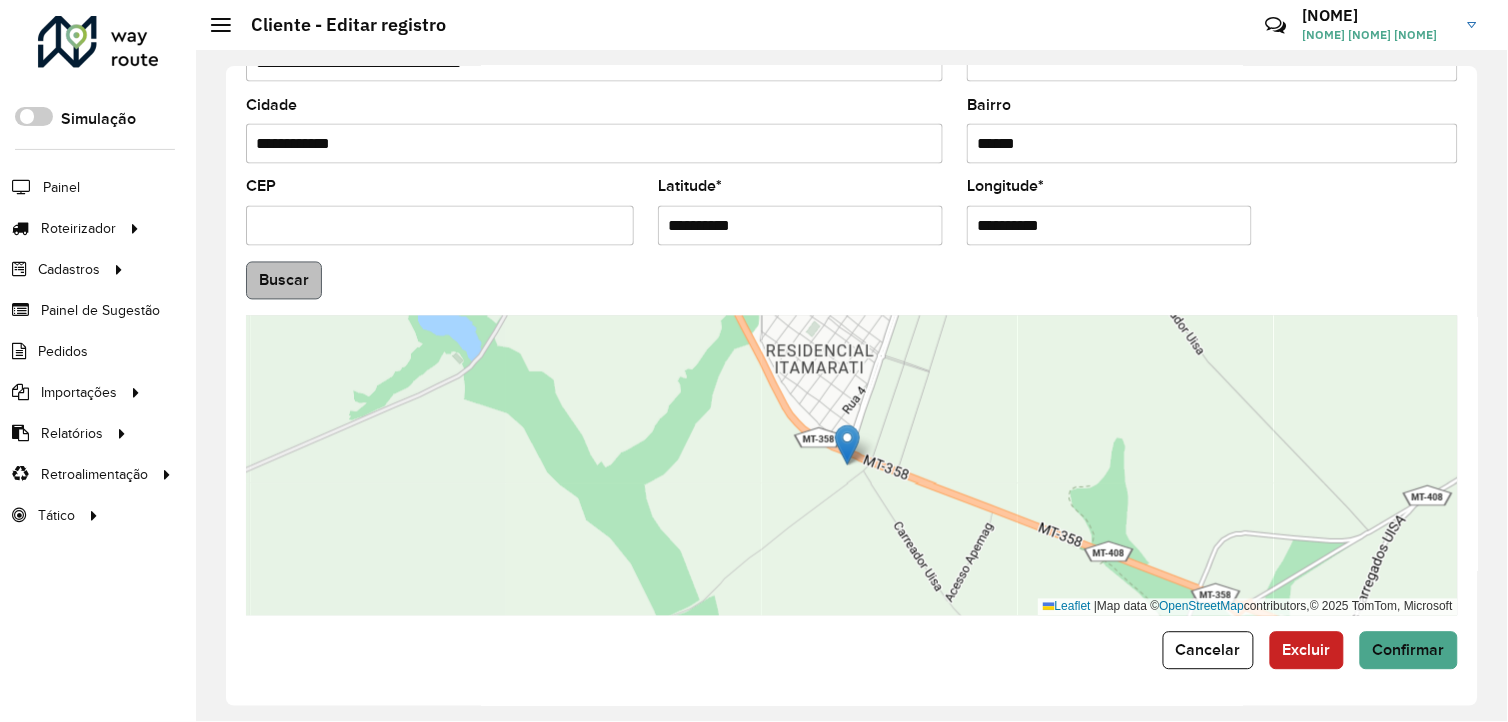 type on "**********" 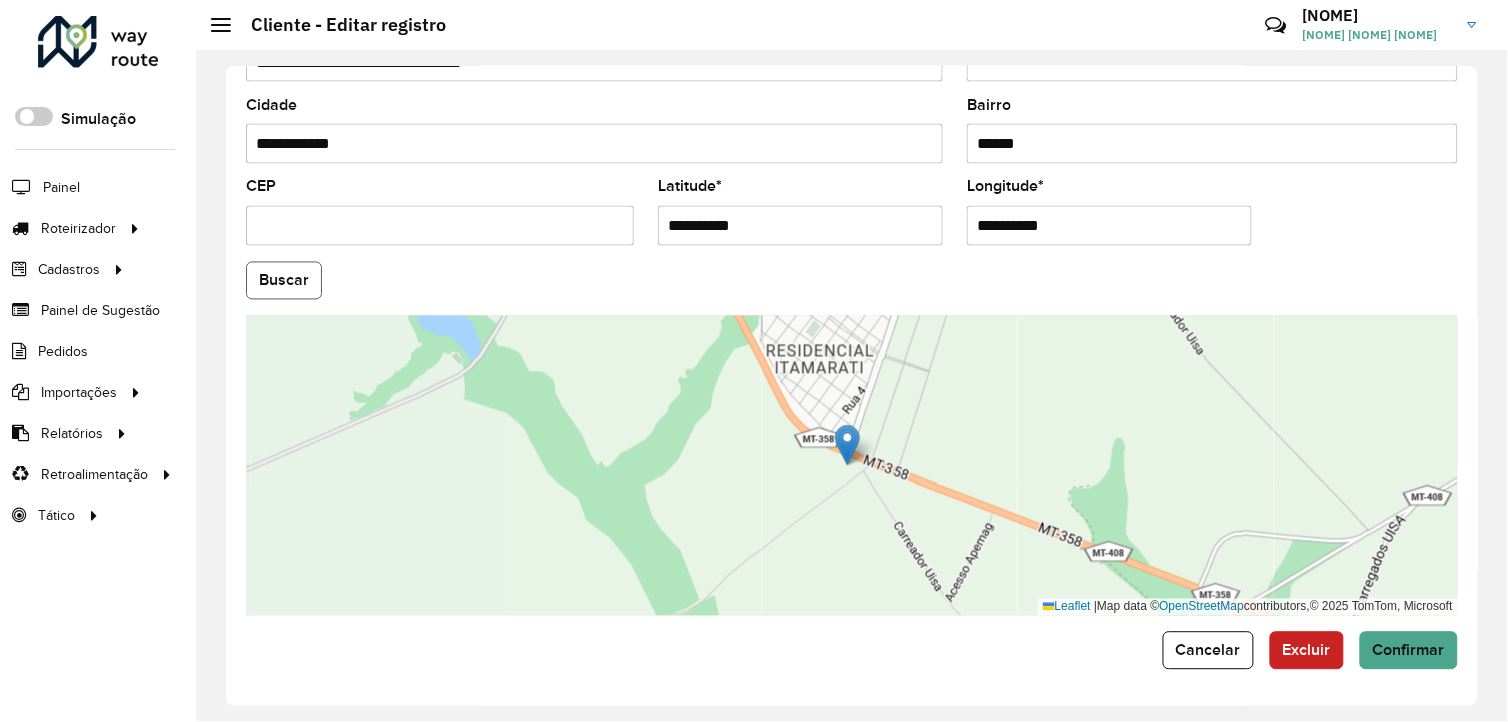 click on "Aguarde...  Pop-up bloqueado!  Seu navegador bloqueou automáticamente a abertura de uma nova janela.   Acesse as configurações e adicione o endereço do sistema a lista de permissão.   Fechar  Roteirizador AmbevTech Simulação Painel Roteirizador Entregas Cadastros Checkpoint Cliente Consulta de setores Depósito Disponibilidade de veículos Fator tipo de produto Grupo Rota Fator Tipo Produto Grupo de rotas exclusiva Grupo de setores Layout integração Modelo Parada Pedágio Ponto de apoio FAD Produto Rodízio de placa Rota exclusiva FAD Rótulo Setor Tipo de cliente Tipo de veículo Transportadora Veículo Painel de Sugestão Pedidos Importações Clientes Fator tipo produto Grade de atendimento Janela de atendimento Localização Pedidos Tempo de espera Veículos Relatórios Ações da sessão Clientes Clientes fora malha Exclusão pedido Fator tipo de produto Filtros da sessão Indicadores roteirização Integração automática Pedidos agrupados Pedidos não Roteirizados Romaneio Roteirização * *" at bounding box center (754, 361) 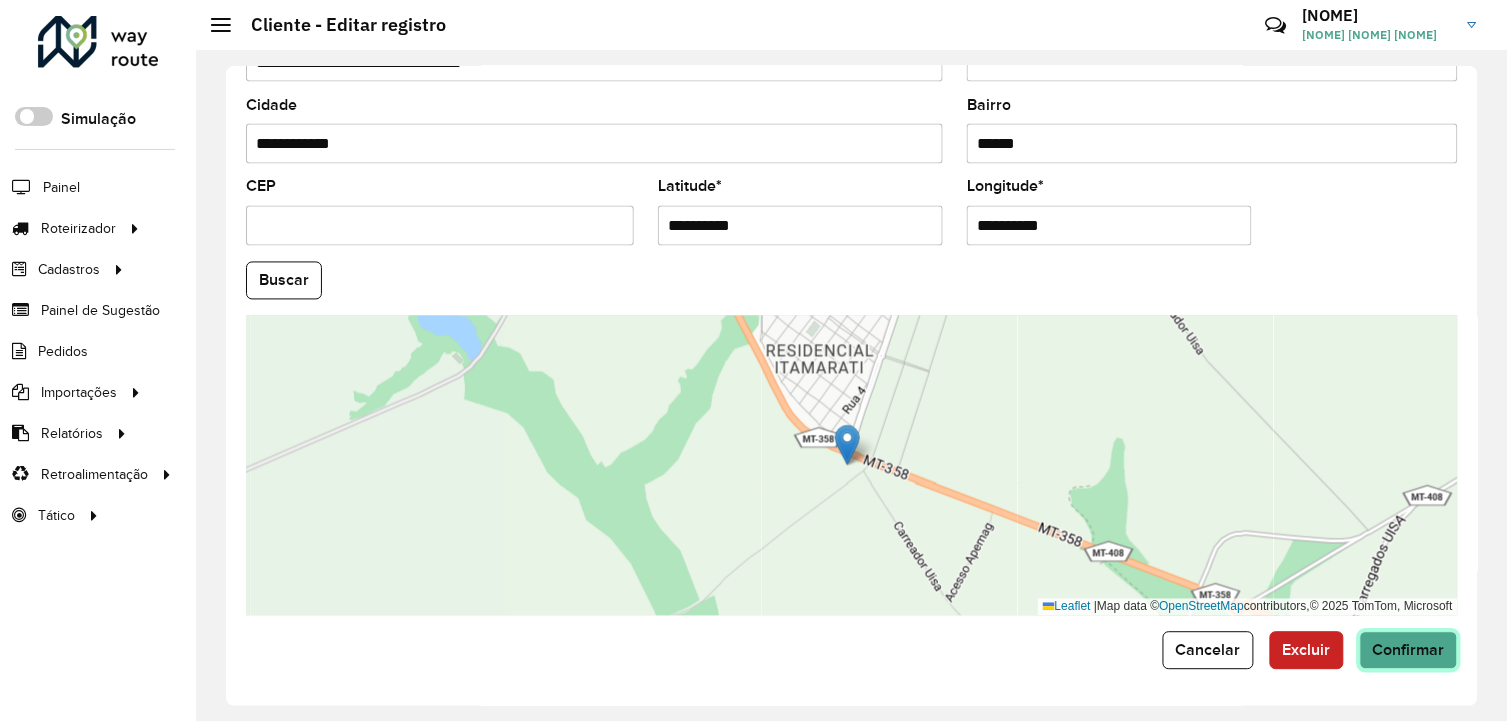click on "Confirmar" 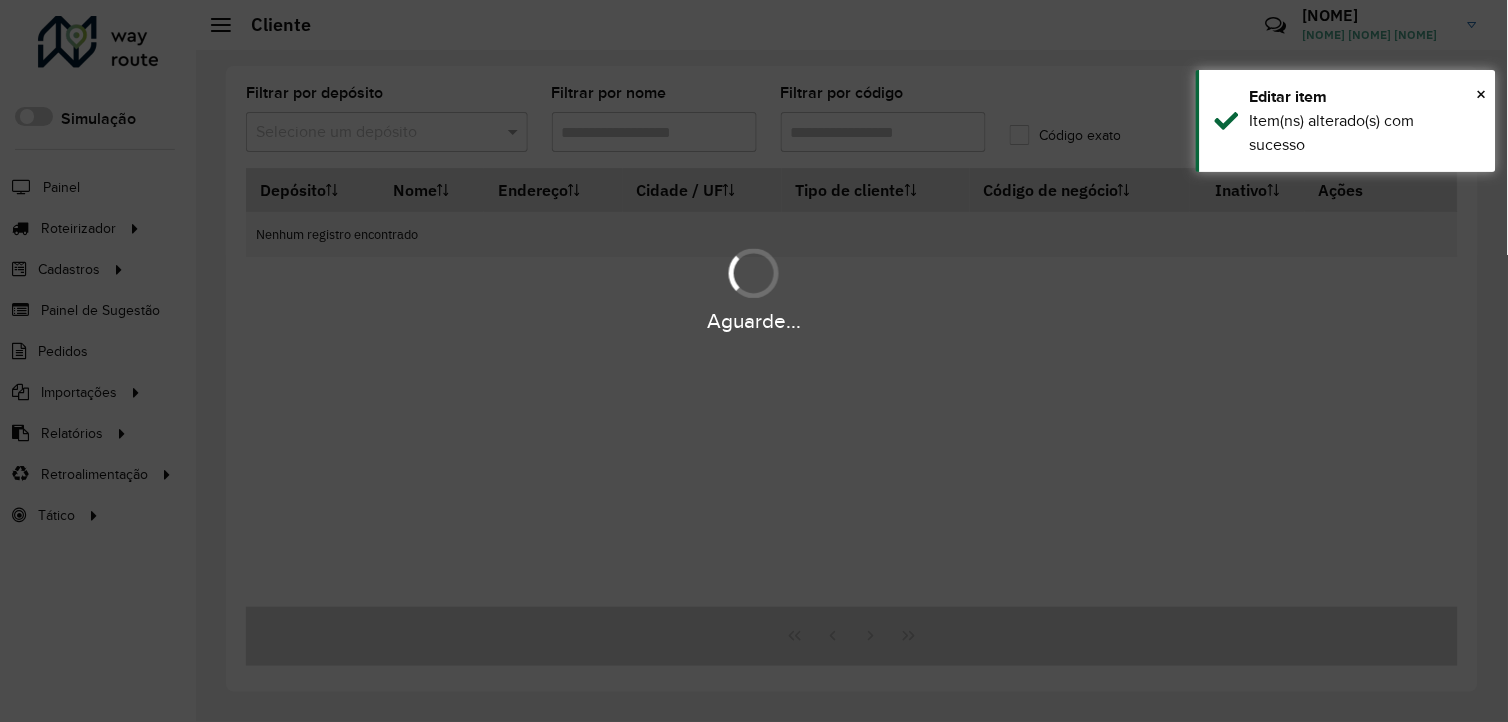 type on "*****" 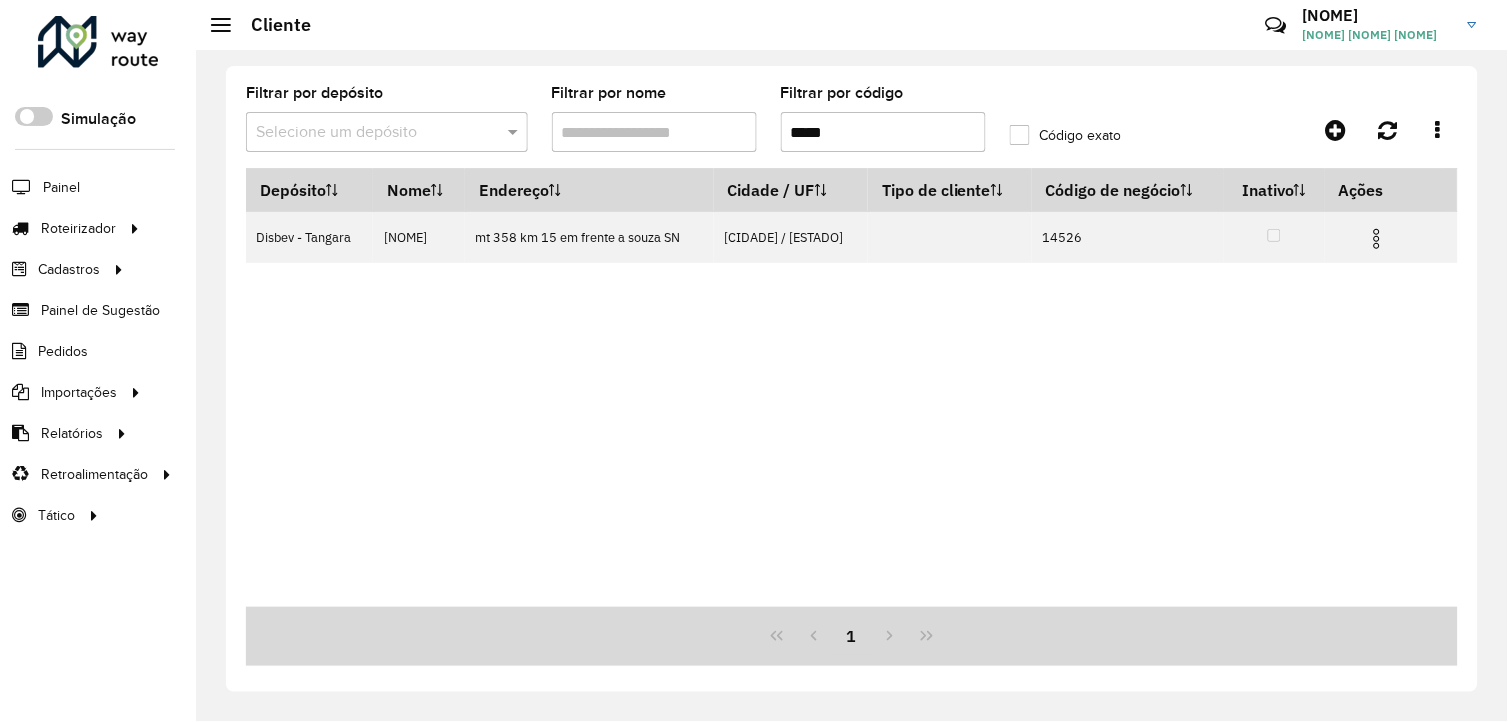 drag, startPoint x: 842, startPoint y: 131, endPoint x: 760, endPoint y: 140, distance: 82.492424 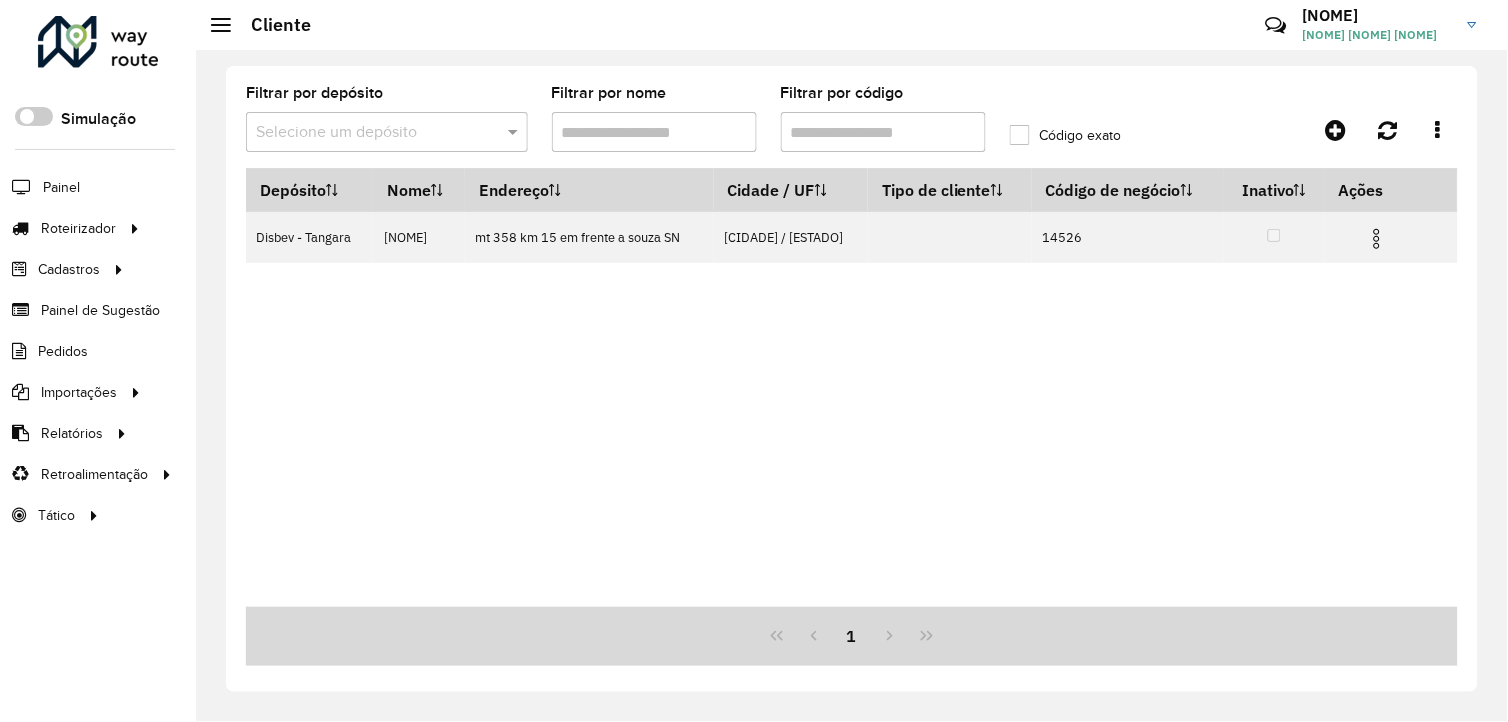 paste on "****" 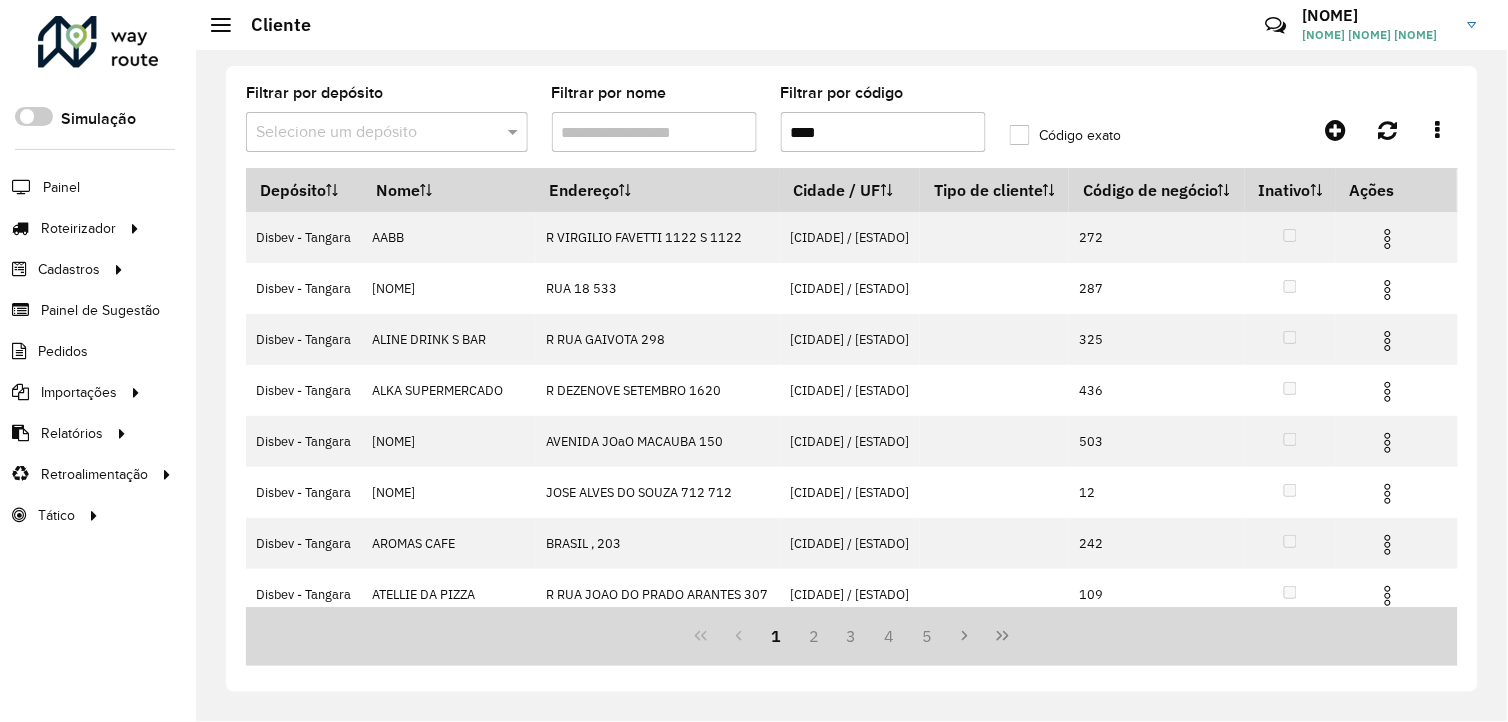 type on "****" 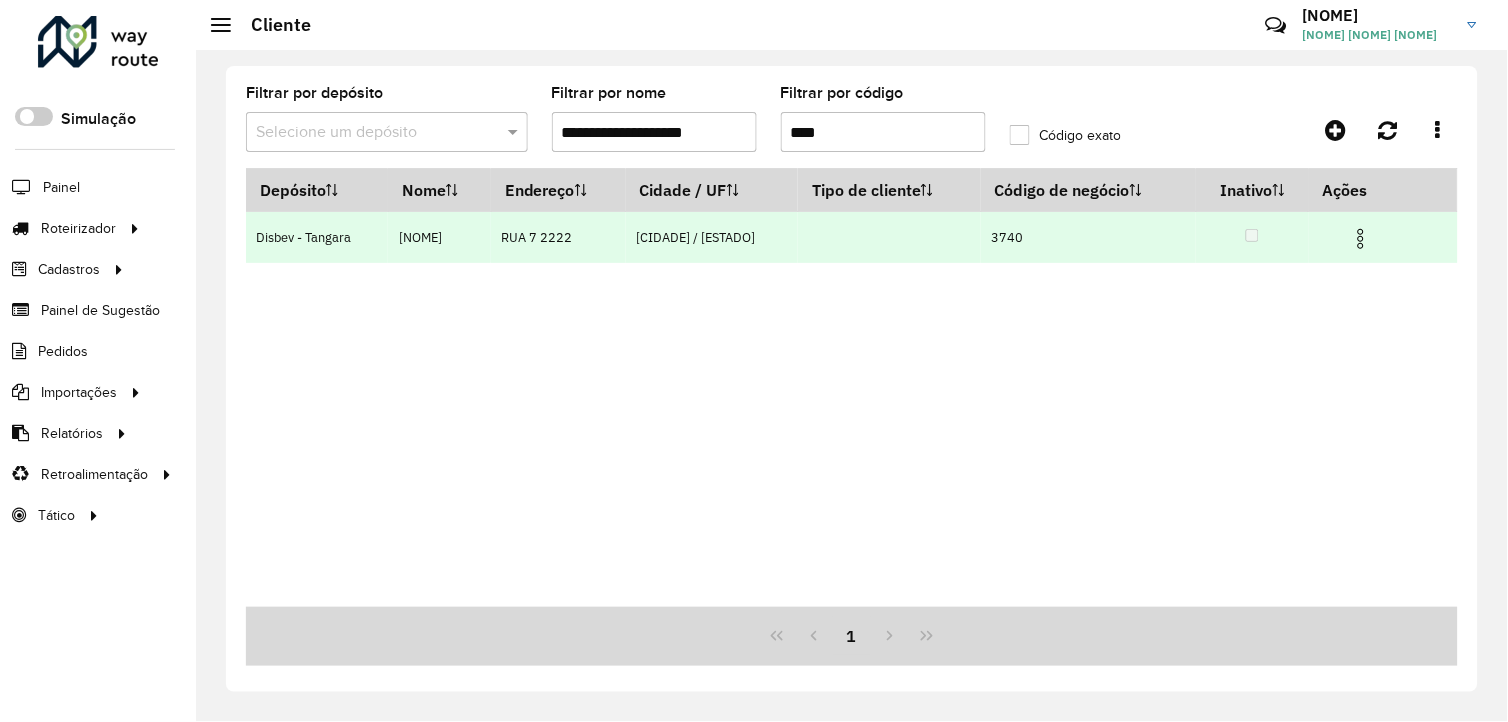 type on "**********" 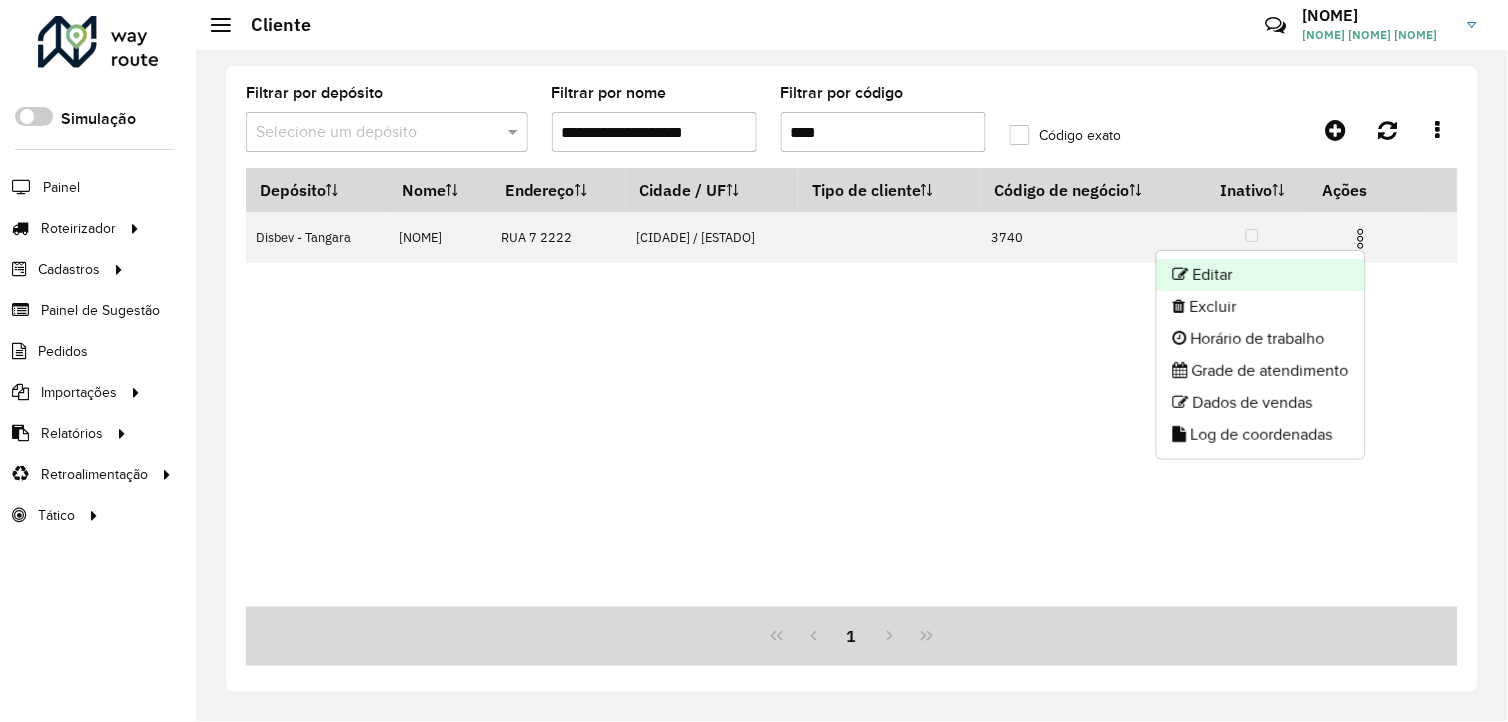 click on "Editar" 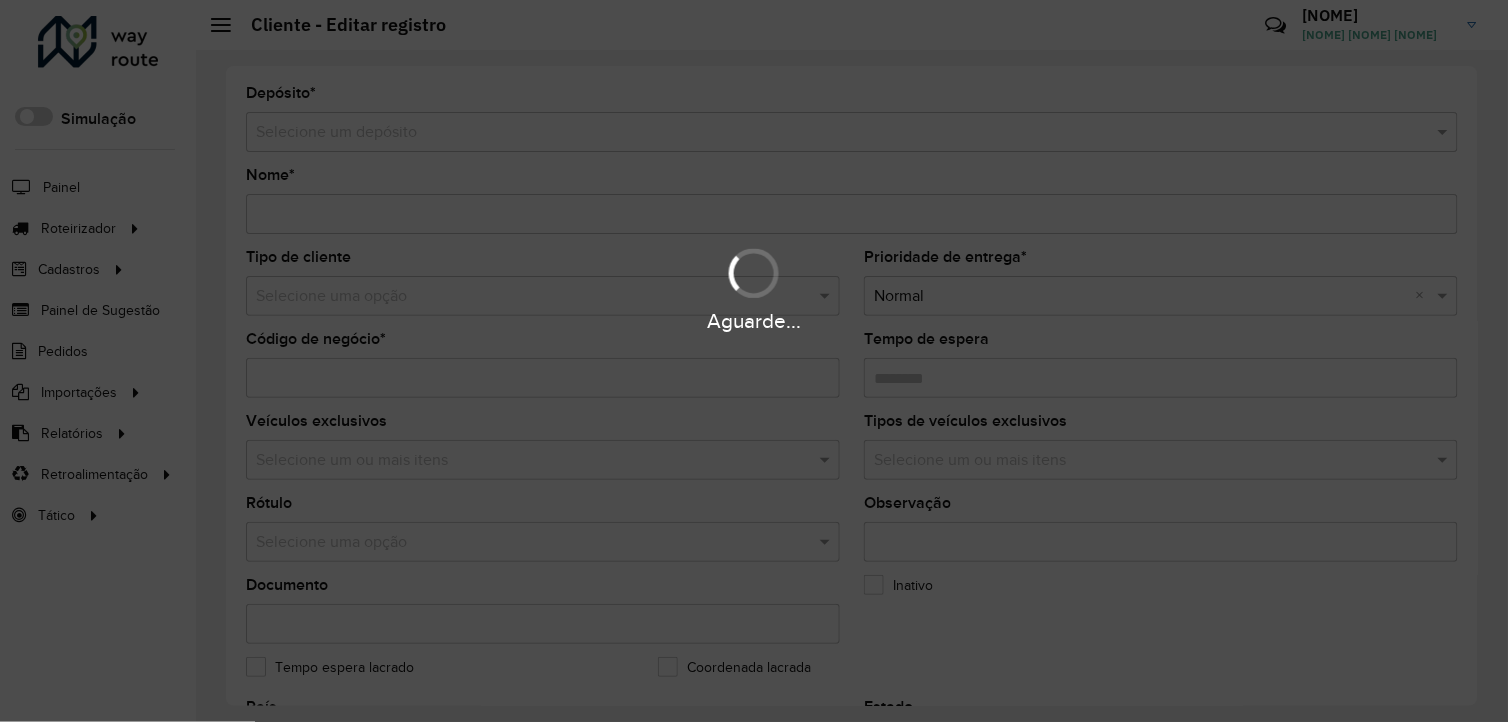 type on "**********" 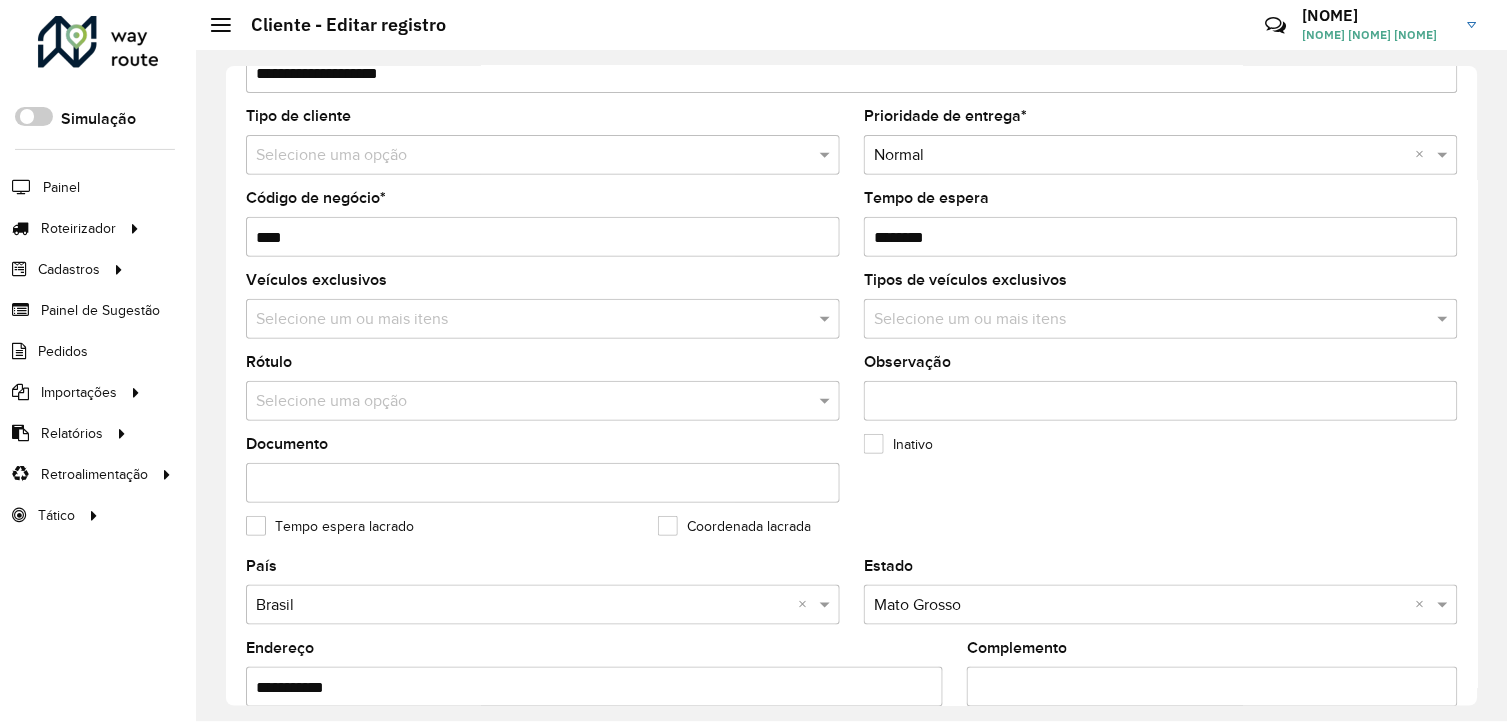 scroll, scrollTop: 444, scrollLeft: 0, axis: vertical 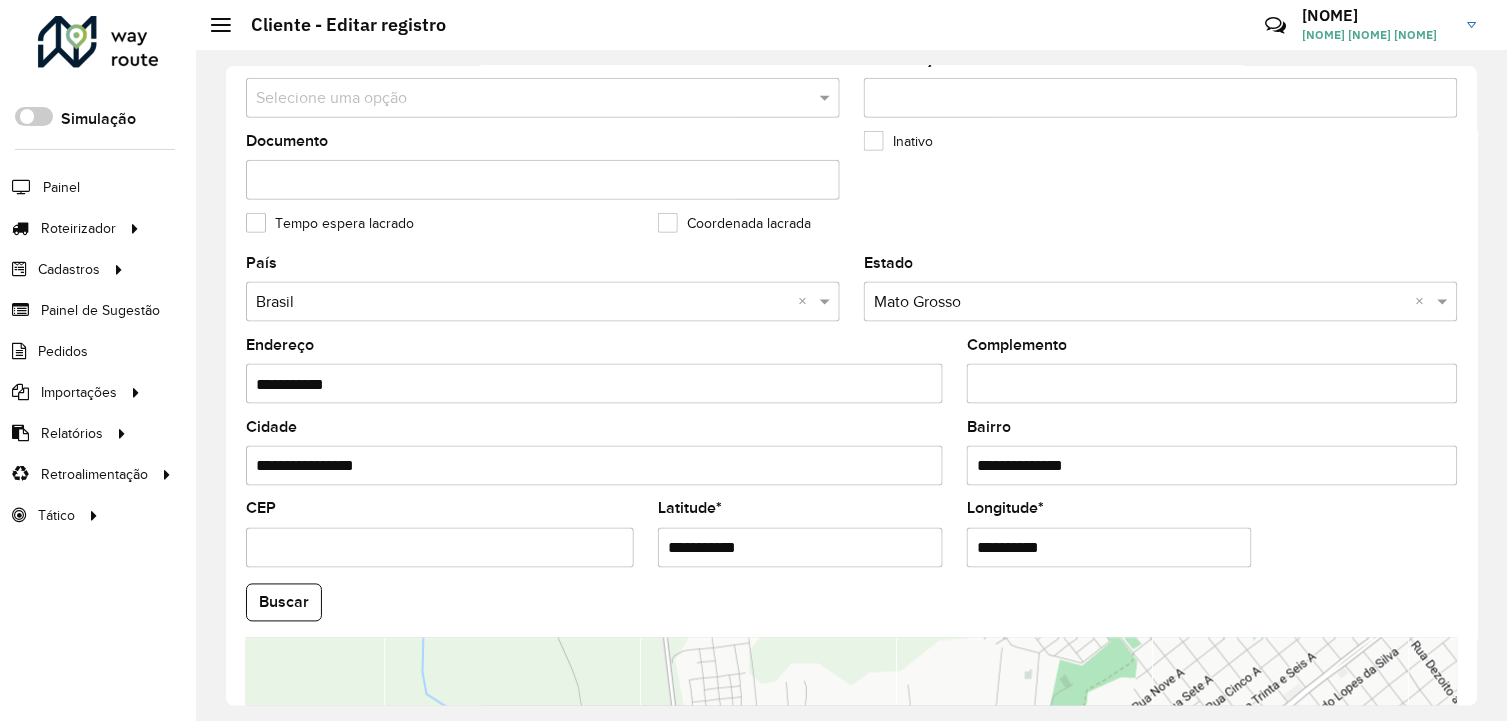 drag, startPoint x: 776, startPoint y: 551, endPoint x: 632, endPoint y: 568, distance: 145 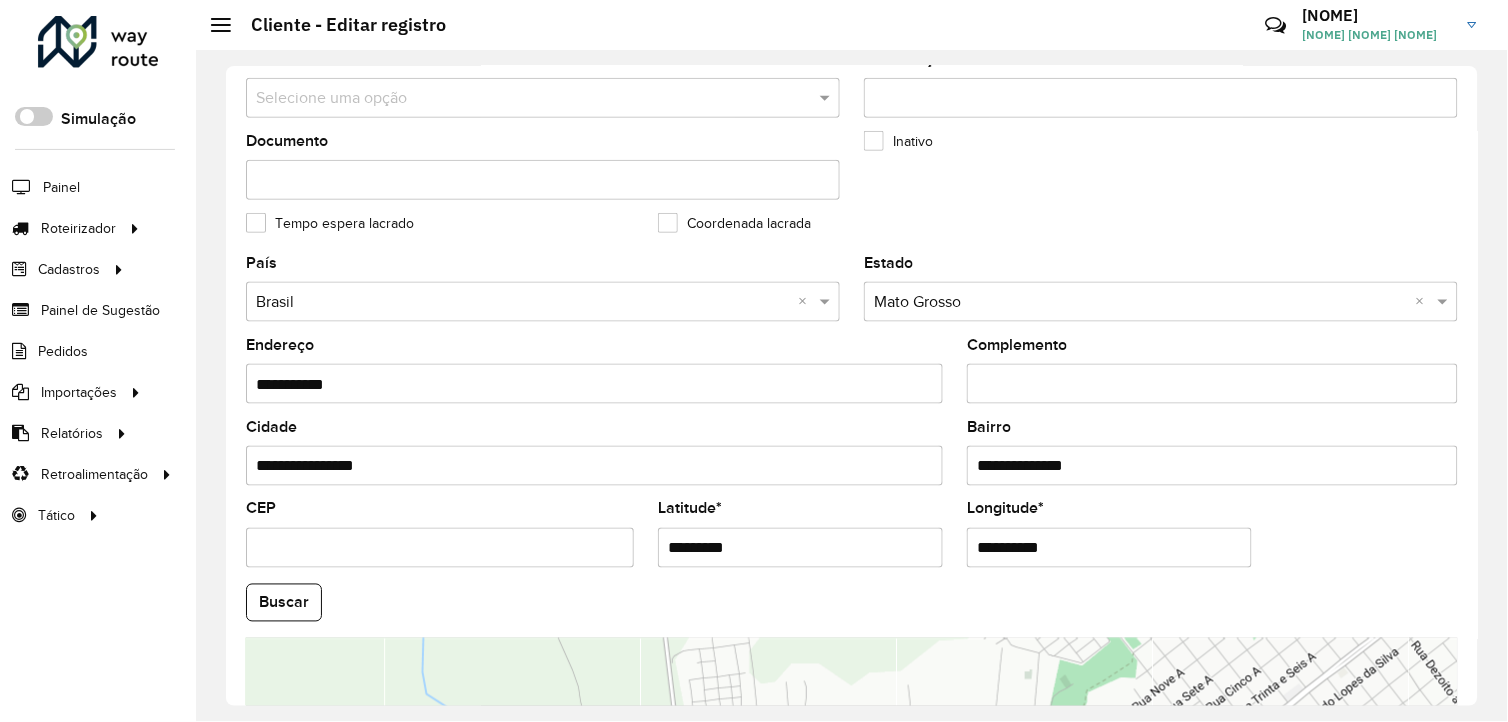 type on "*********" 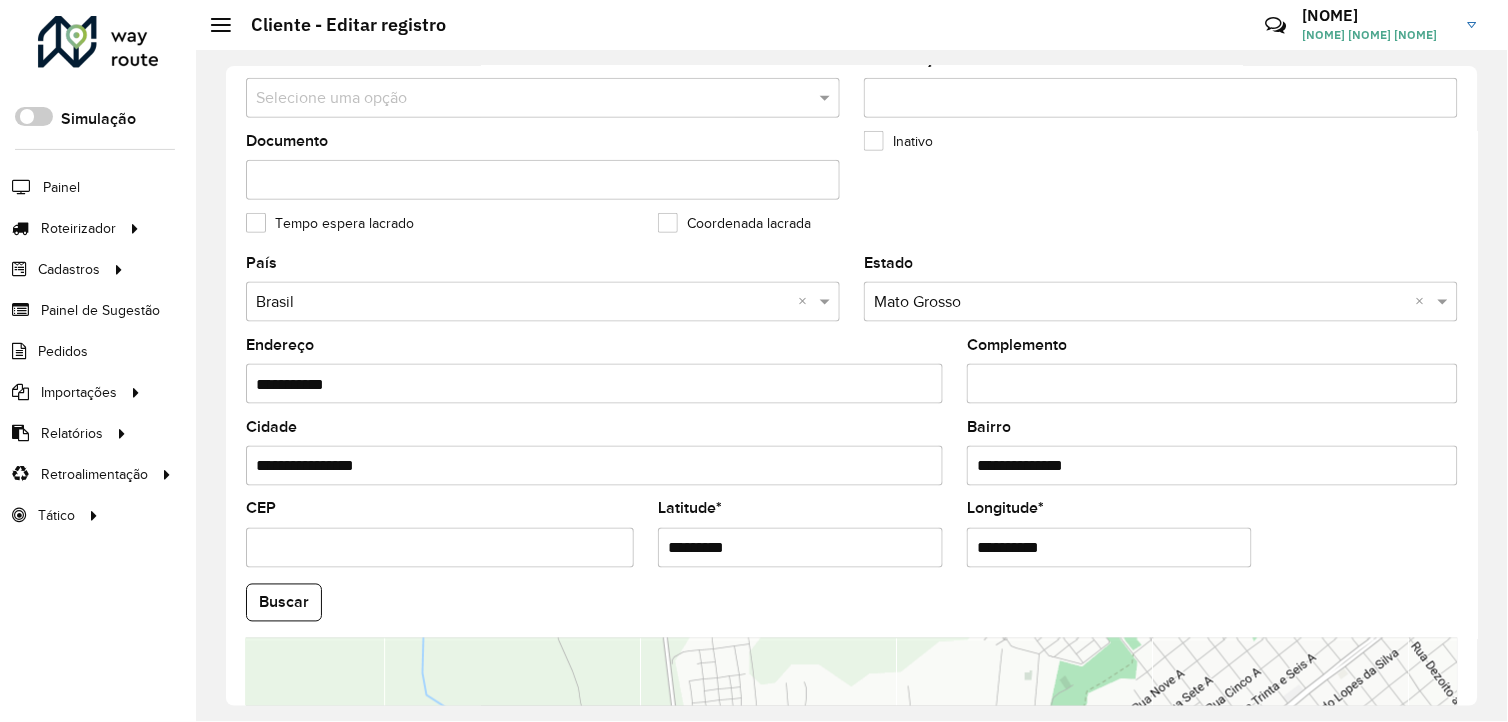 drag, startPoint x: 1112, startPoint y: 567, endPoint x: 943, endPoint y: 568, distance: 169.00296 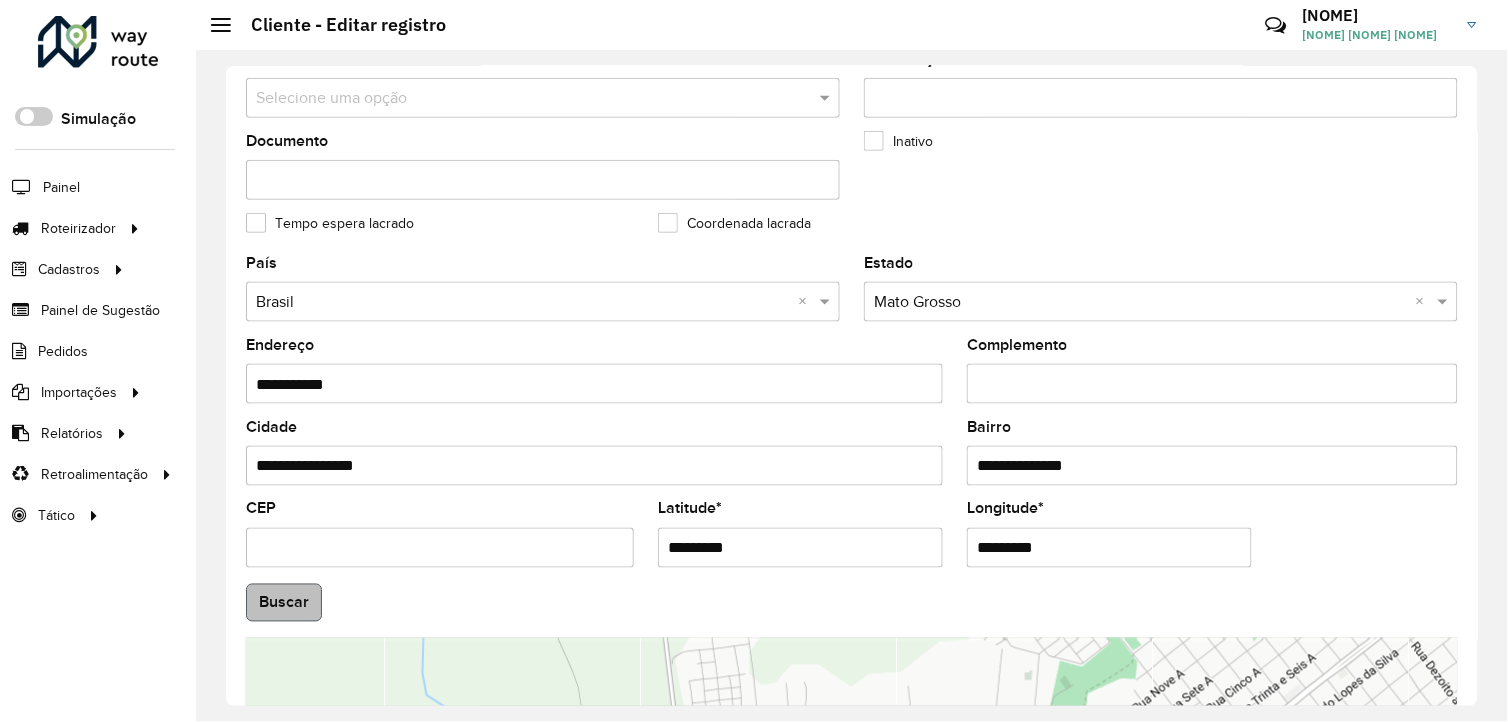 type on "*********" 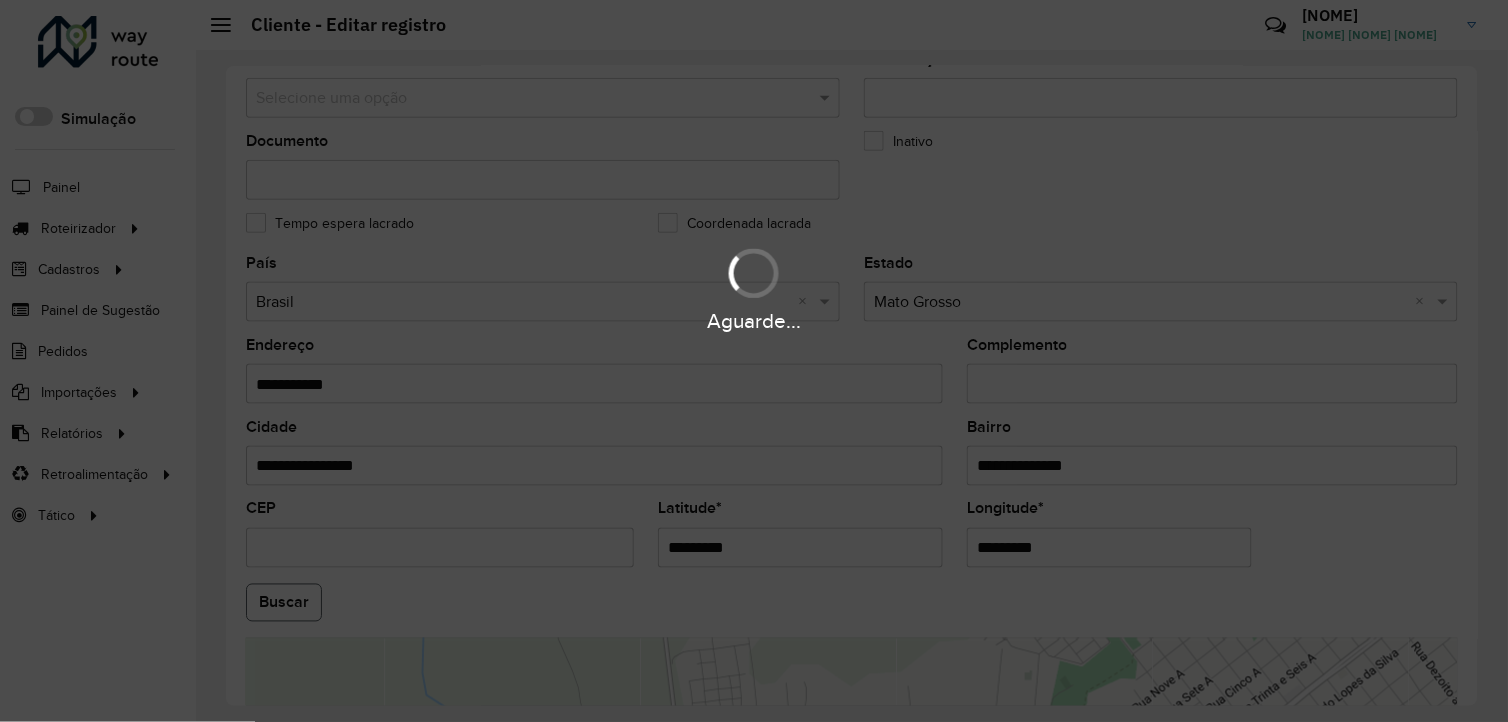 click on "Aguarde...  Pop-up bloqueado!  Seu navegador bloqueou automáticamente a abertura de uma nova janela.   Acesse as configurações e adicione o endereço do sistema a lista de permissão.   Fechar  Roteirizador AmbevTech Simulação Painel Roteirizador Entregas Cadastros Checkpoint Cliente Consulta de setores Depósito Disponibilidade de veículos Fator tipo de produto Grupo Rota Fator Tipo Produto Grupo de rotas exclusiva Grupo de setores Layout integração Modelo Parada Pedágio Ponto de apoio FAD Produto Rodízio de placa Rota exclusiva FAD Rótulo Setor Tipo de cliente Tipo de veículo Transportadora Veículo Painel de Sugestão Pedidos Importações Clientes Fator tipo produto Grade de atendimento Janela de atendimento Localização Pedidos Tempo de espera Veículos Relatórios Ações da sessão Clientes Clientes fora malha Exclusão pedido Fator tipo de produto Filtros da sessão Indicadores roteirização Integração automática Pedidos agrupados Pedidos não Roteirizados Romaneio Roteirização * *" at bounding box center [754, 361] 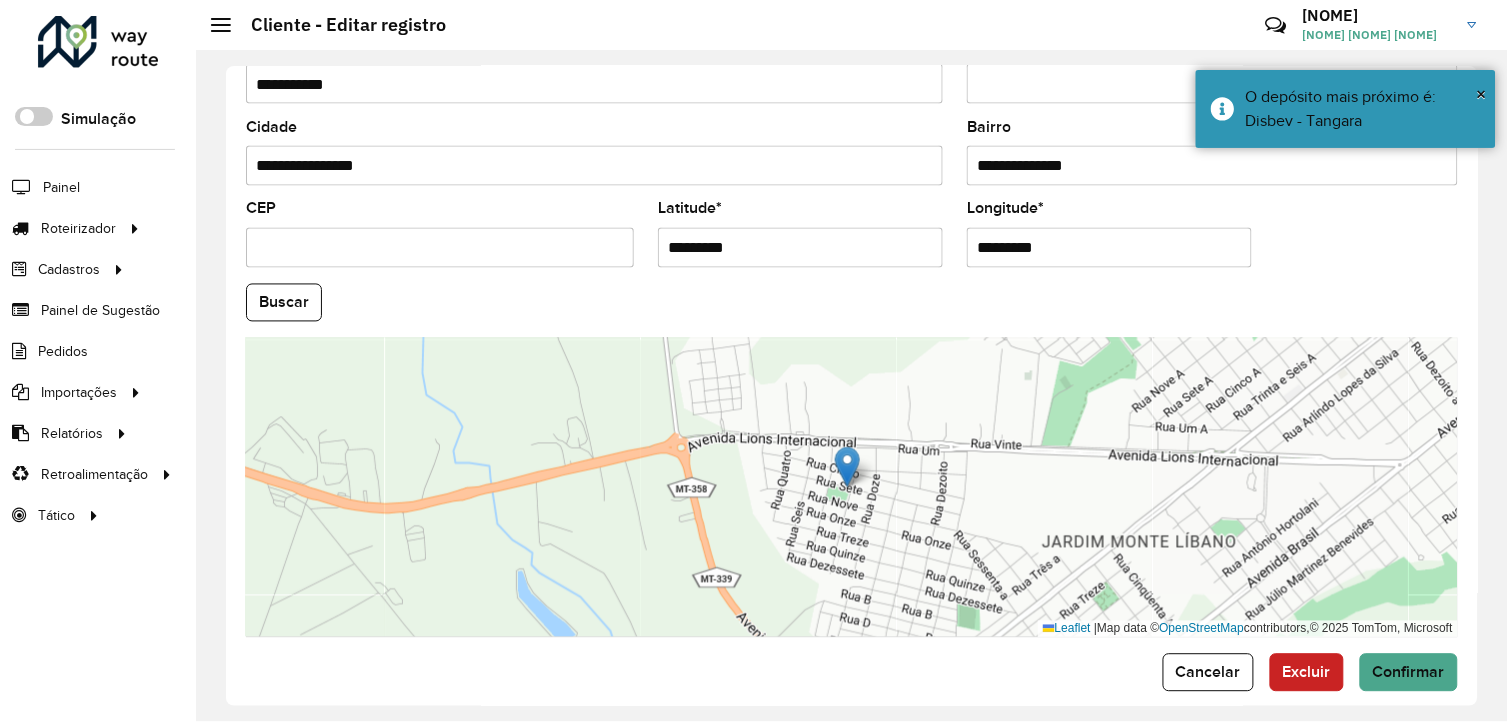 scroll, scrollTop: 770, scrollLeft: 0, axis: vertical 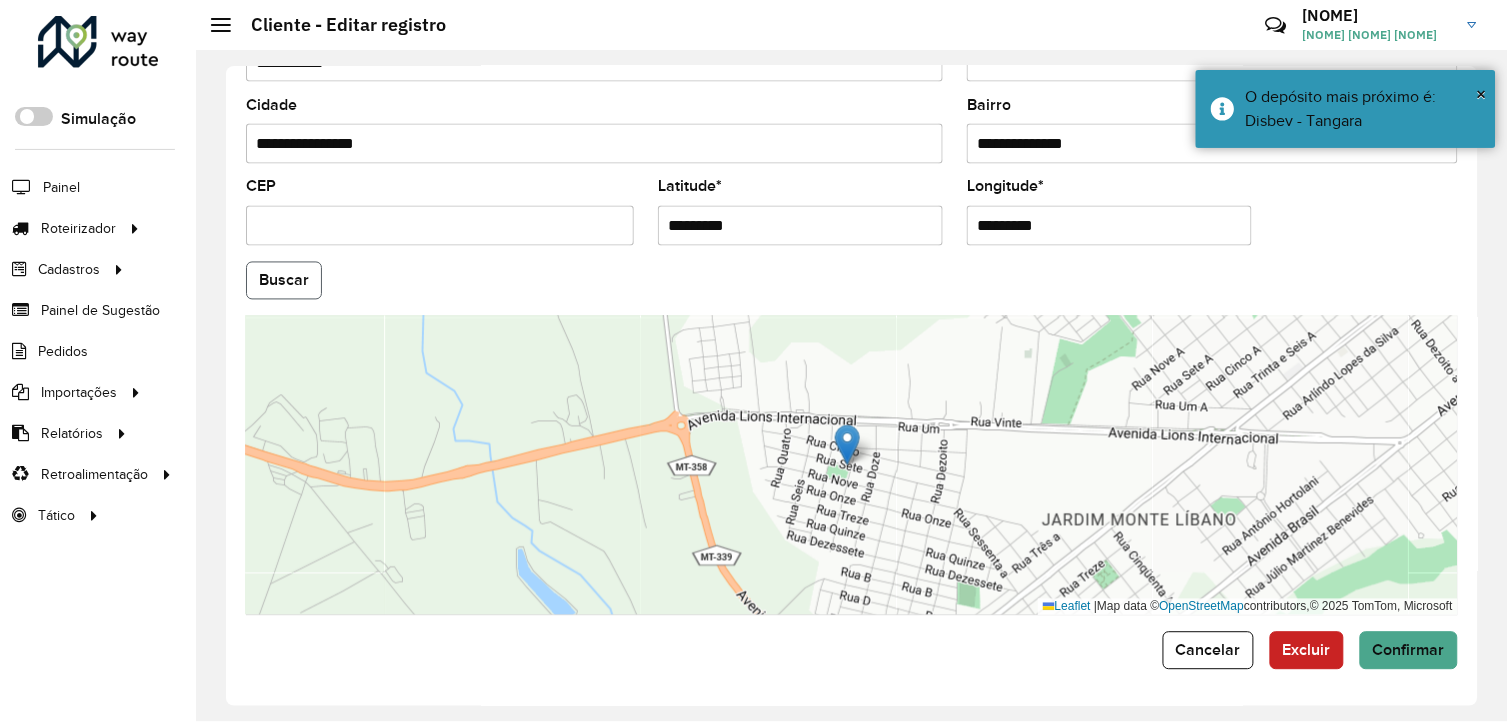 click on "Buscar" 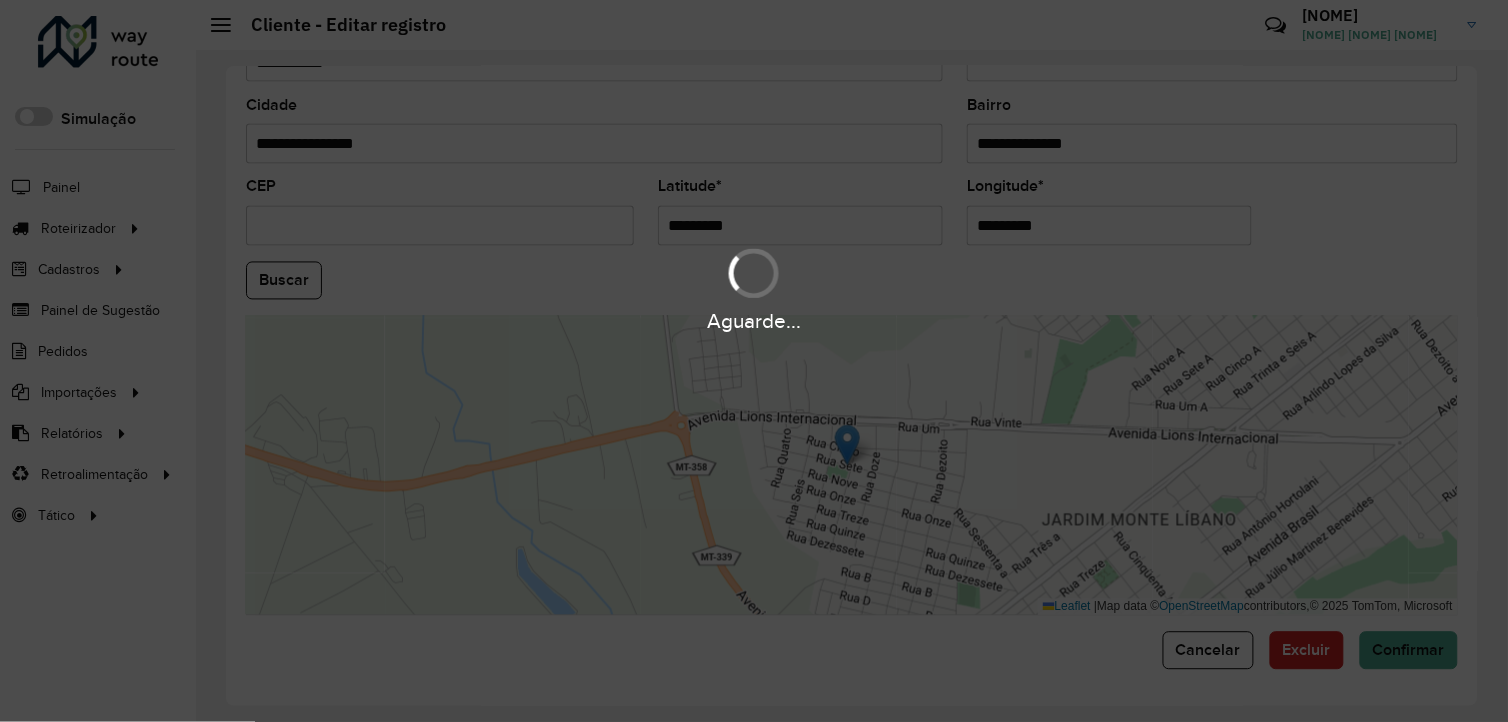 type on "**********" 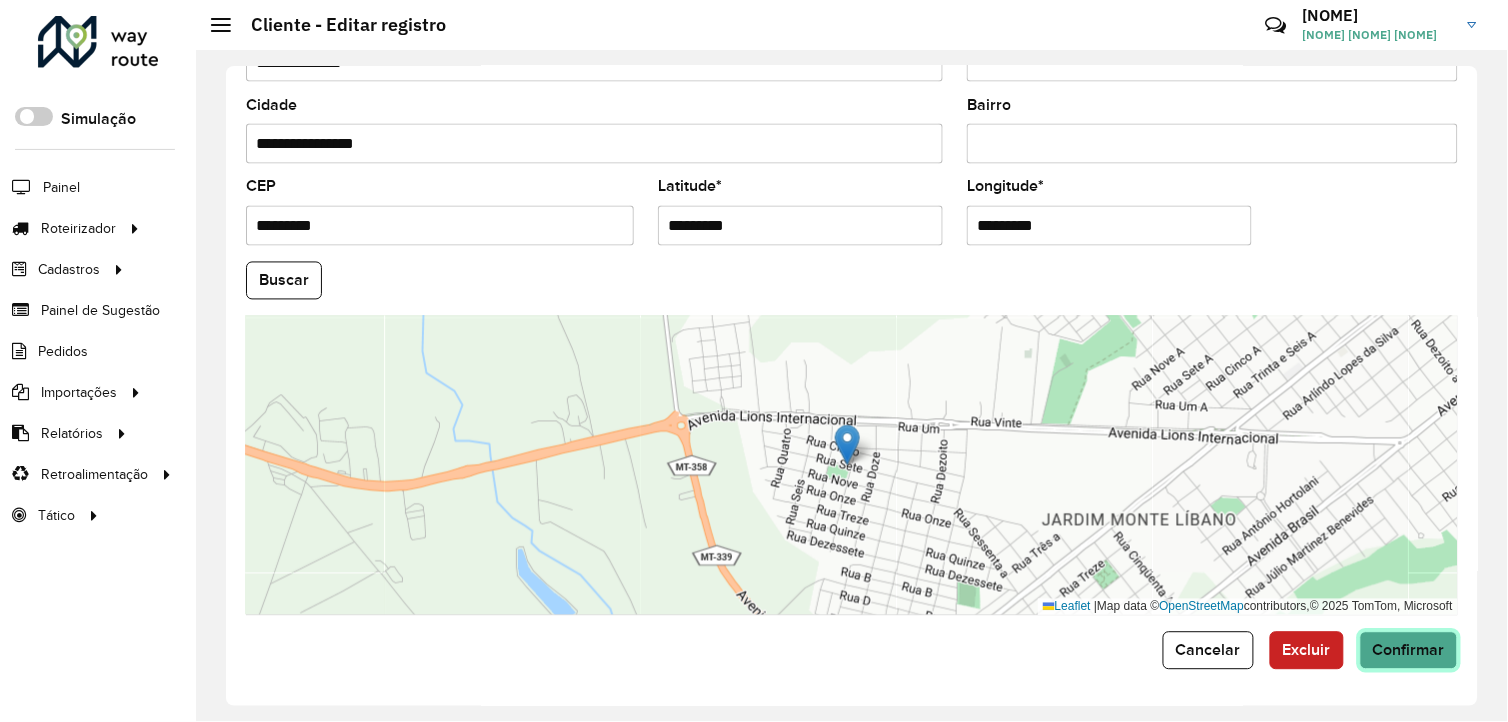click on "Confirmar" 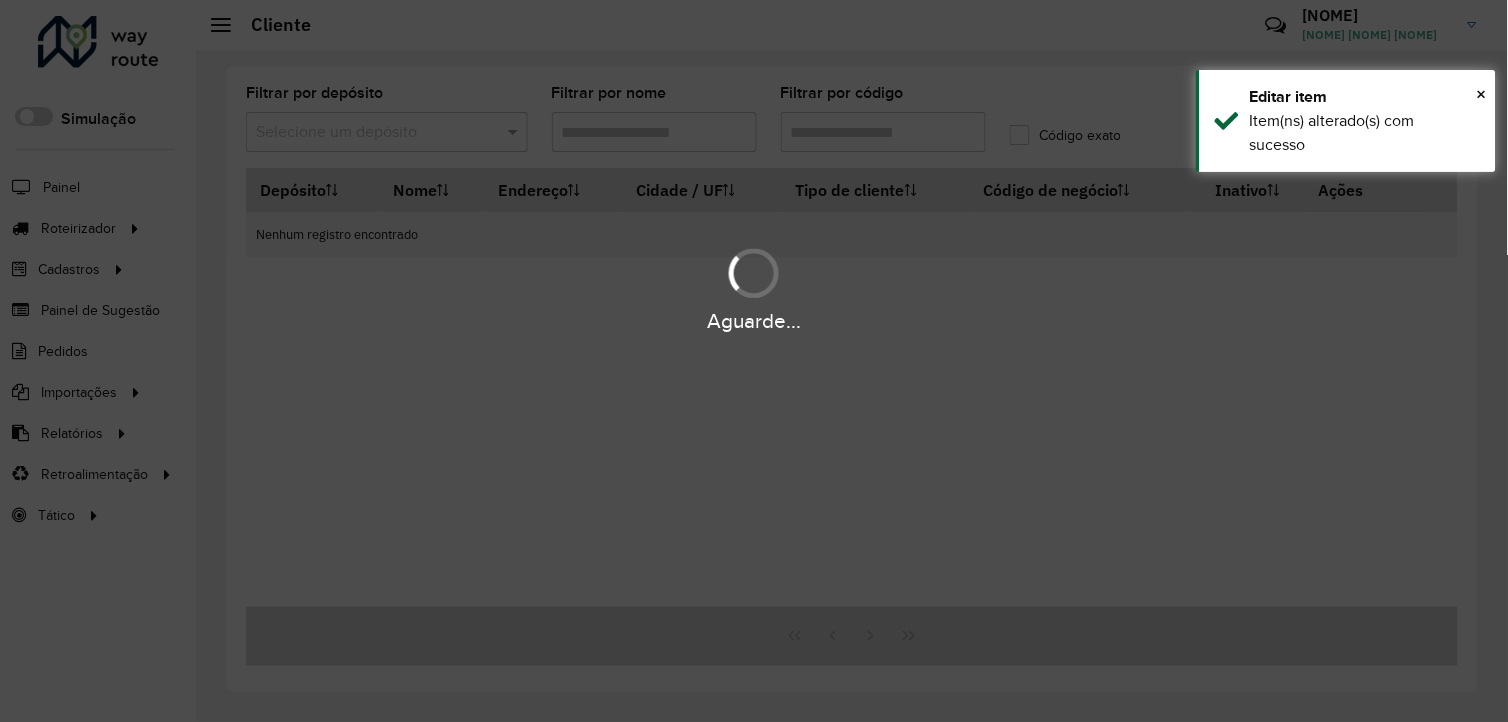 type on "**********" 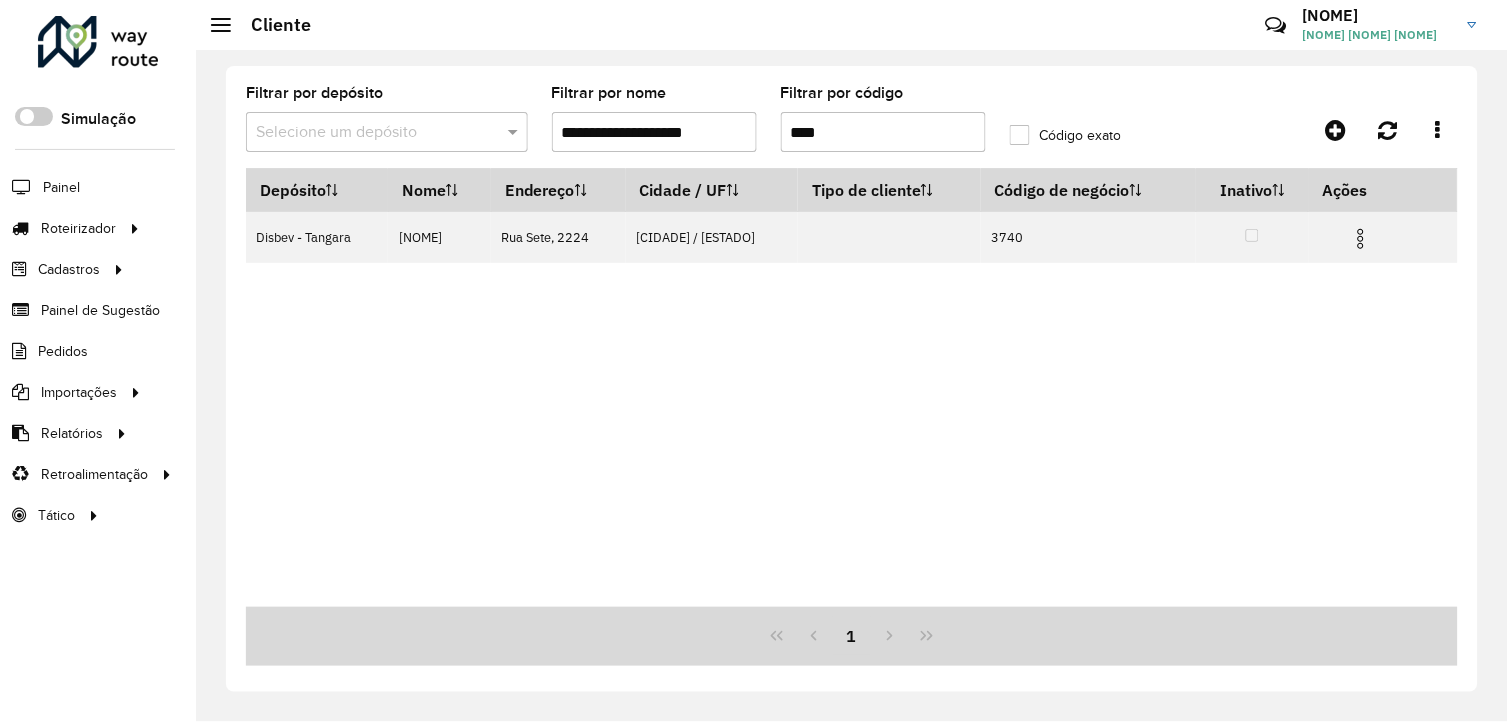 drag, startPoint x: 826, startPoint y: 133, endPoint x: 762, endPoint y: 135, distance: 64.03124 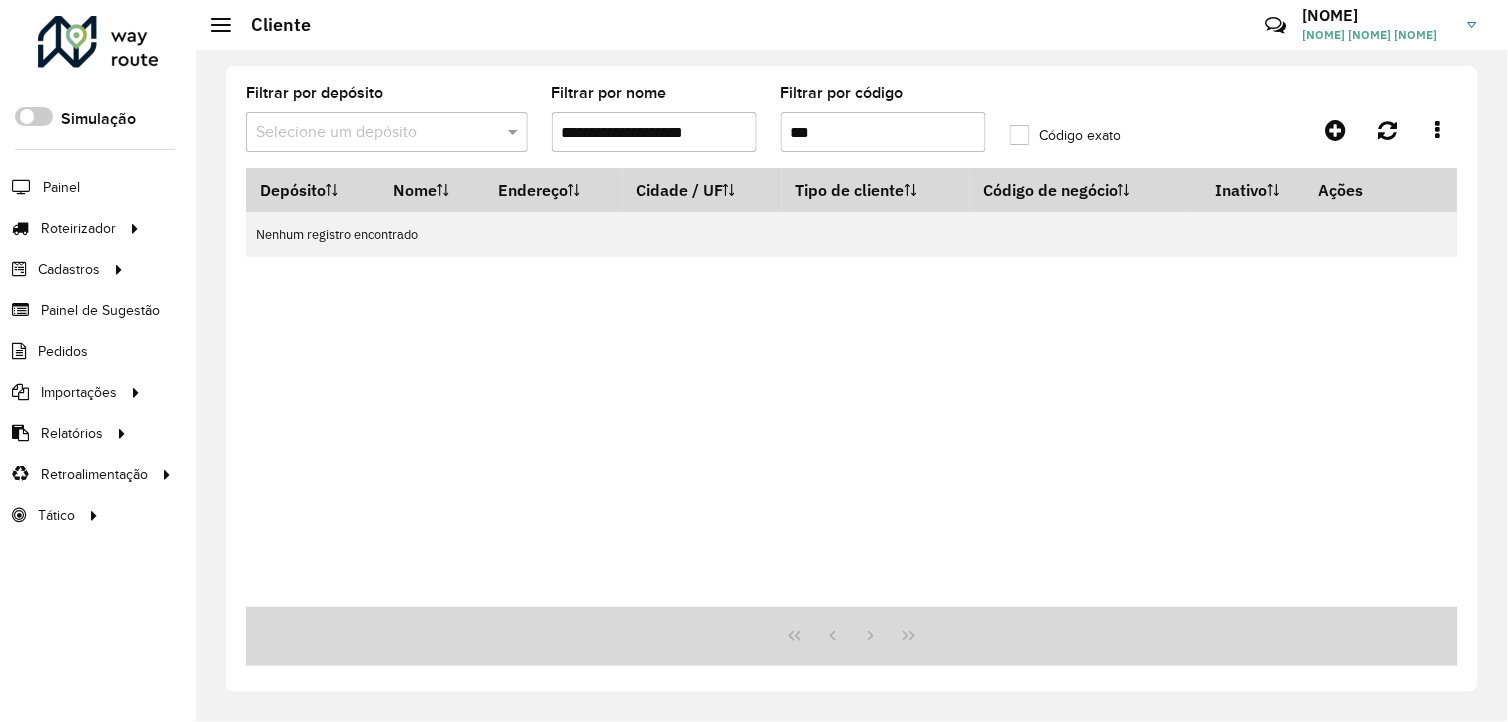 type on "***" 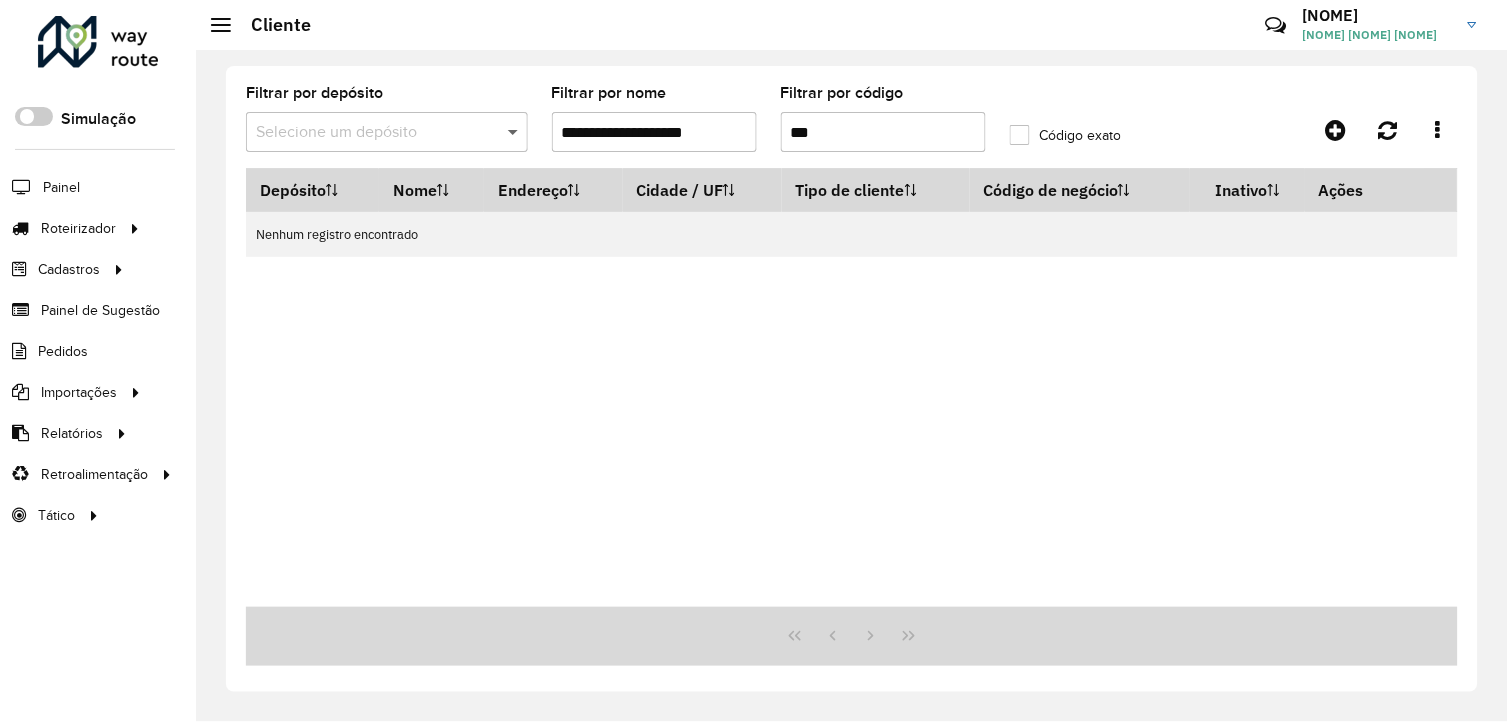 drag, startPoint x: 750, startPoint y: 127, endPoint x: 524, endPoint y: 125, distance: 226.00885 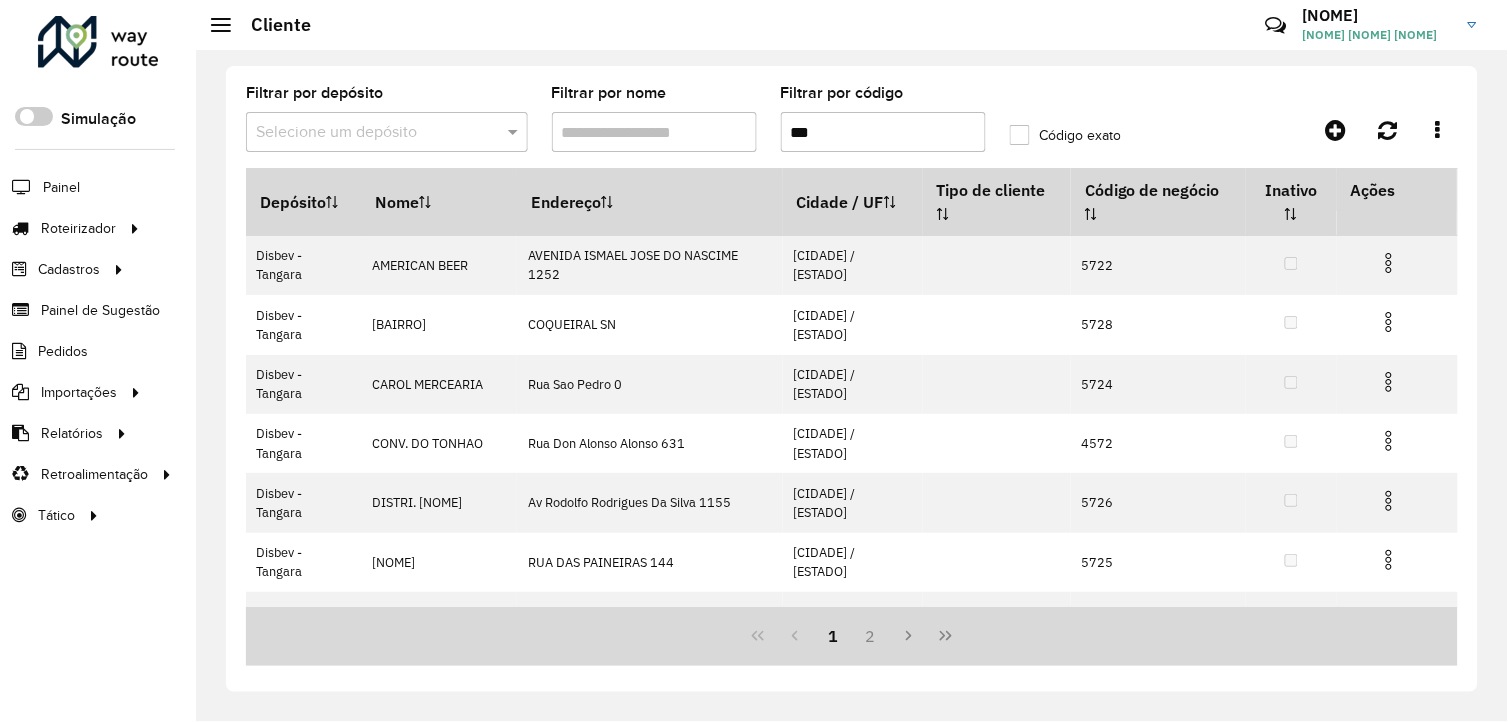 click on "Filtrar por nome" at bounding box center (654, 132) 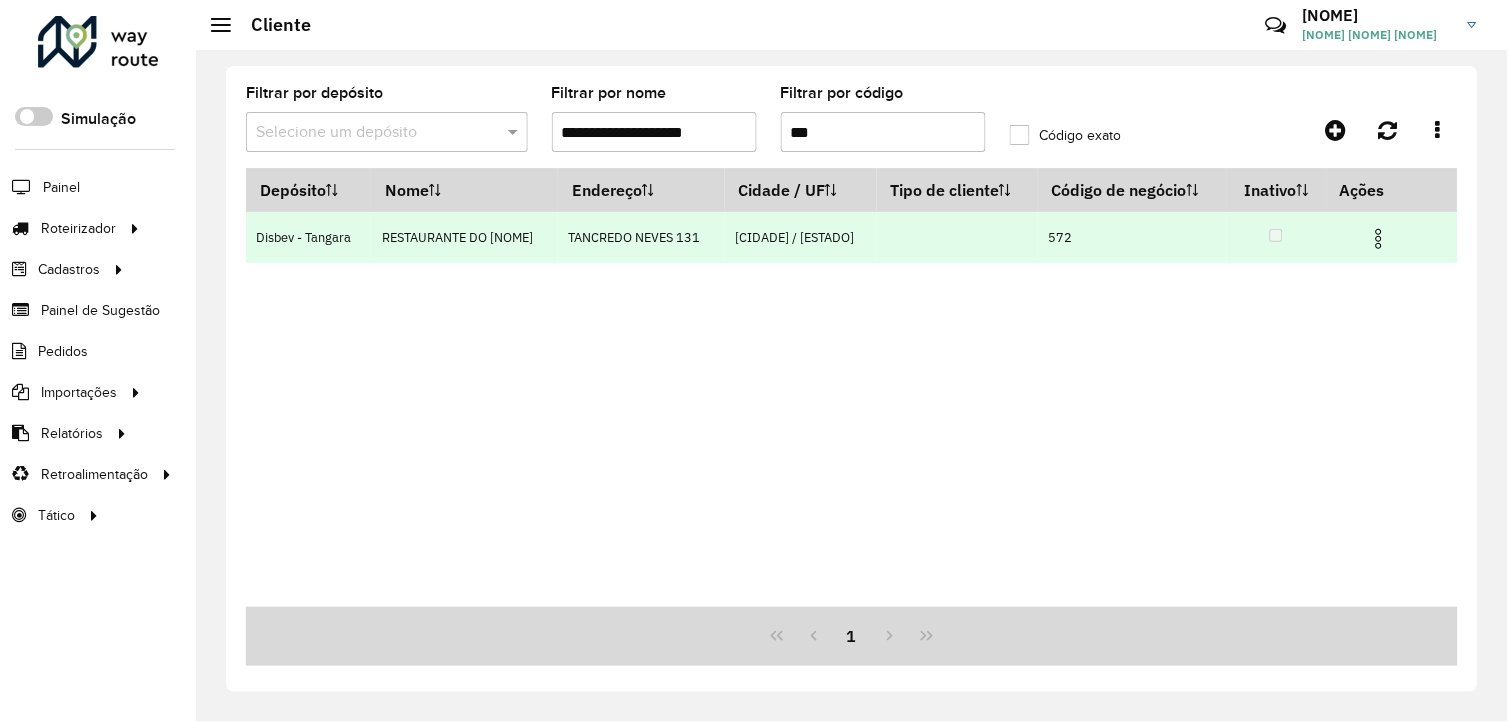type on "**********" 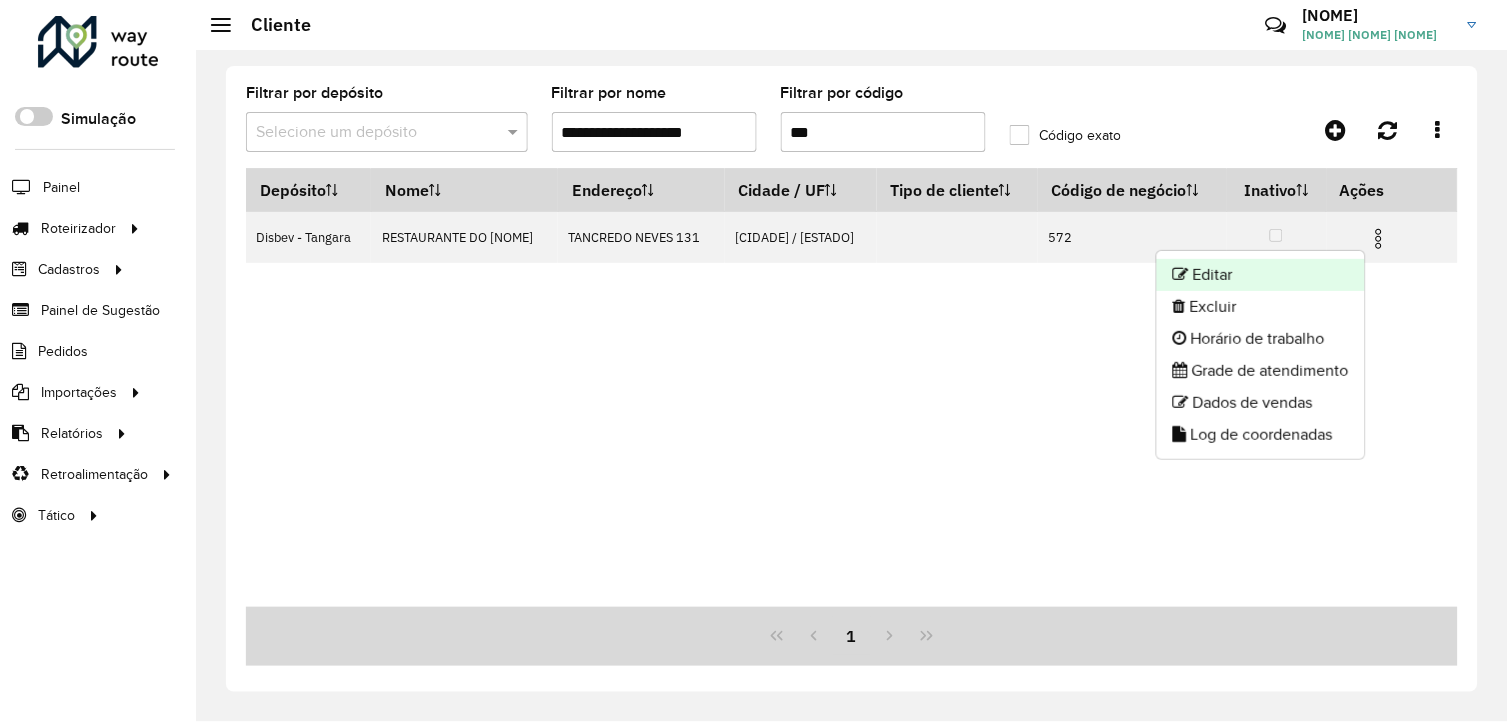 click on "Editar" 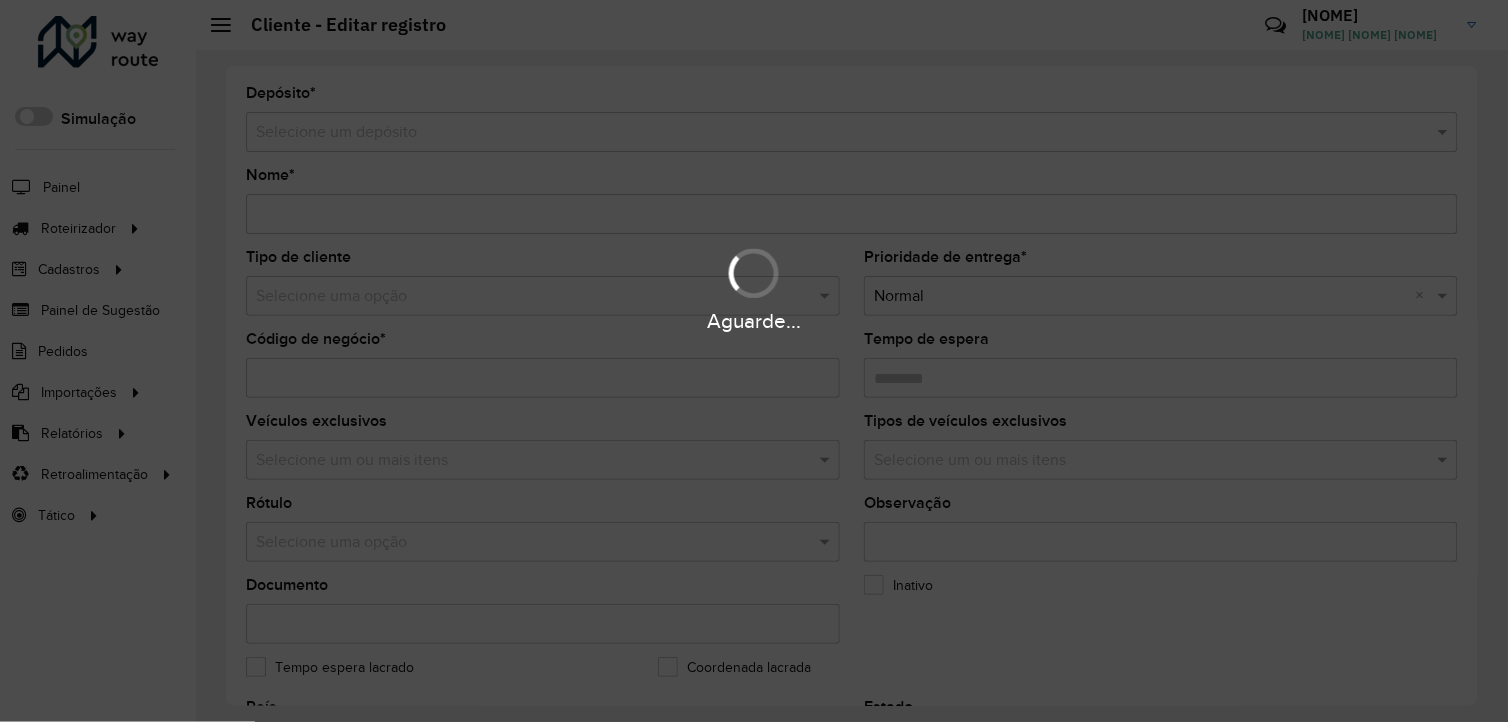 type on "**********" 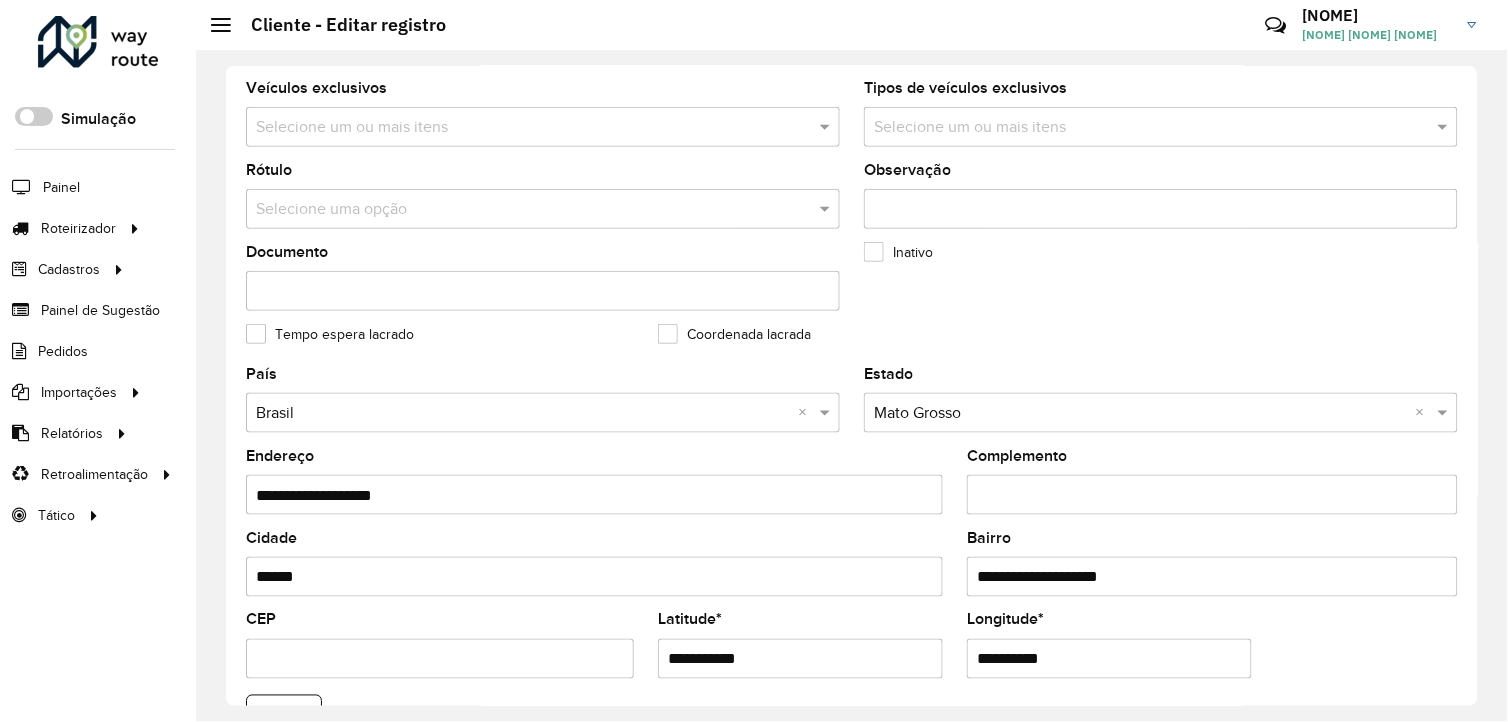 scroll, scrollTop: 444, scrollLeft: 0, axis: vertical 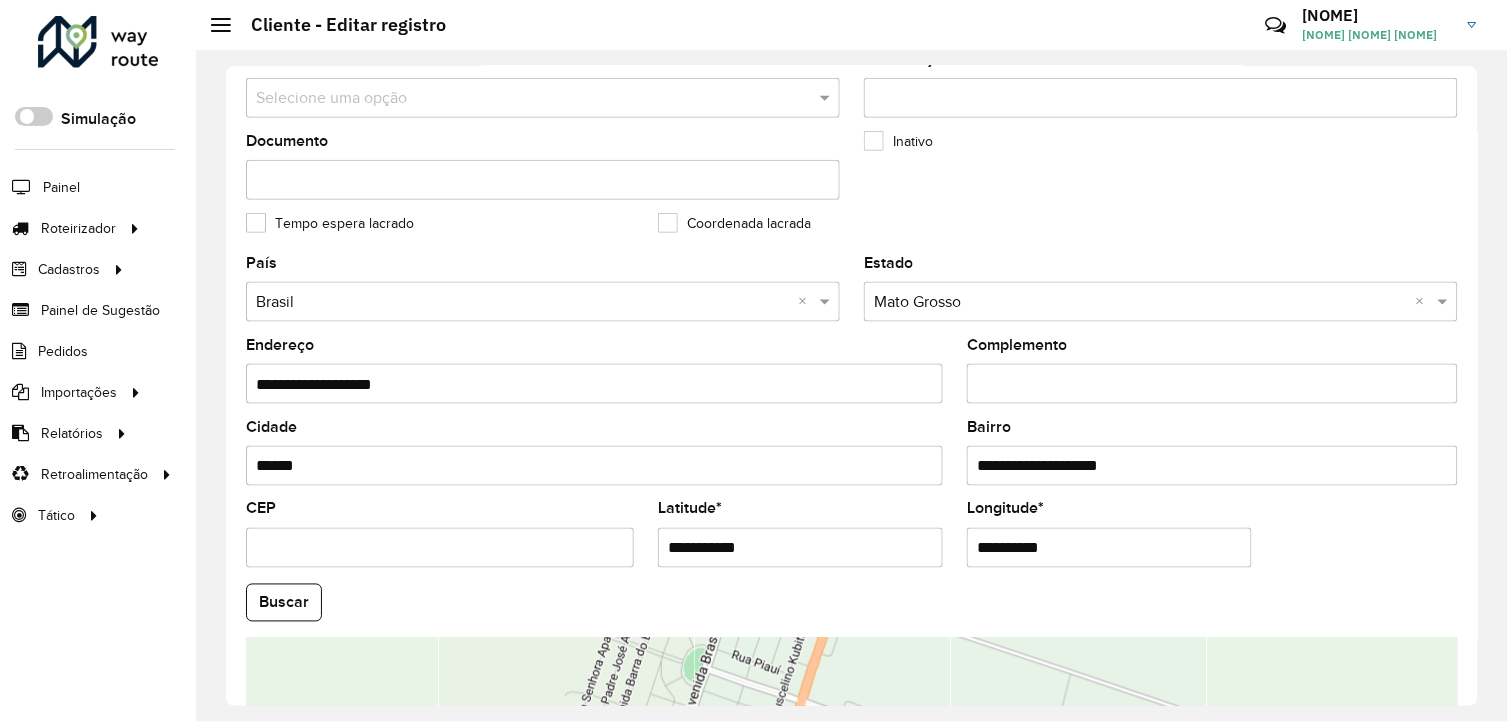 drag, startPoint x: 747, startPoint y: 551, endPoint x: 634, endPoint y: 550, distance: 113.004425 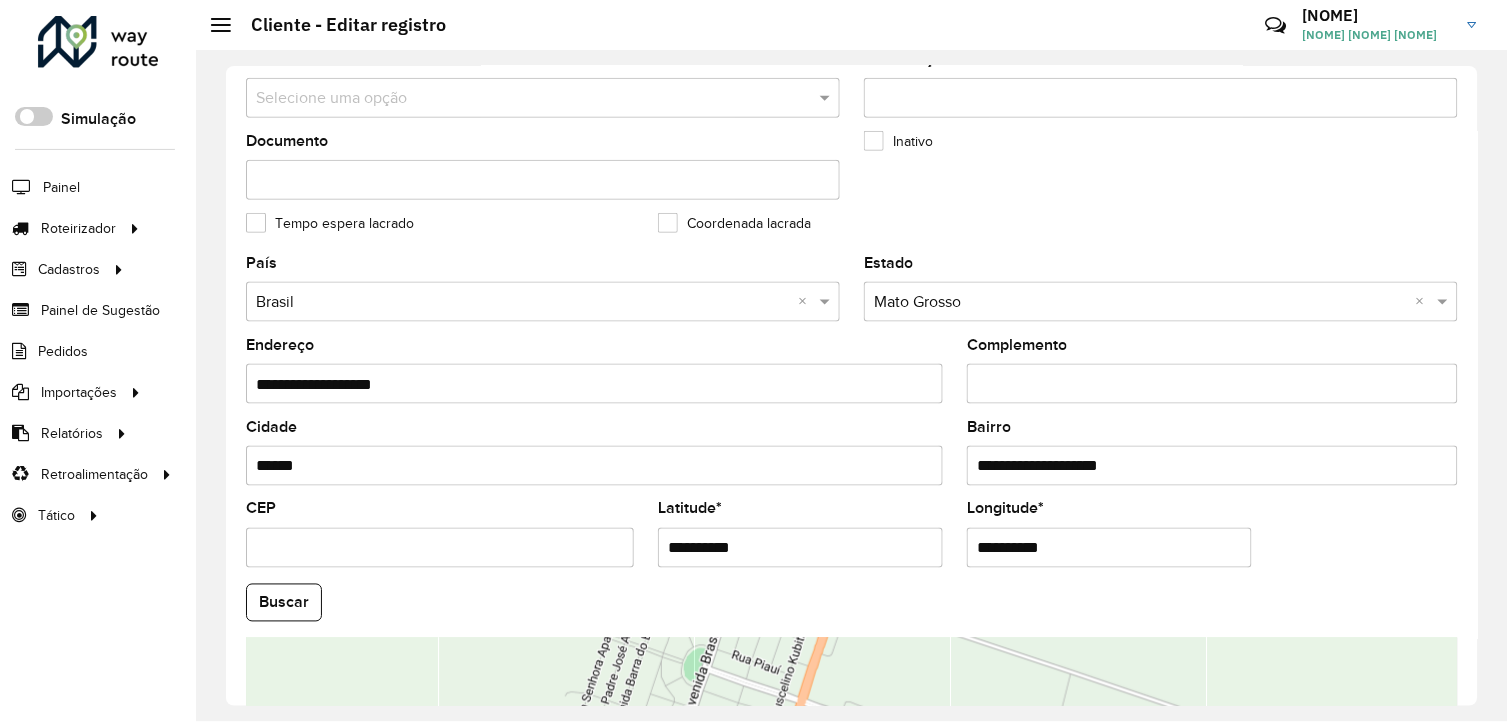 type on "**********" 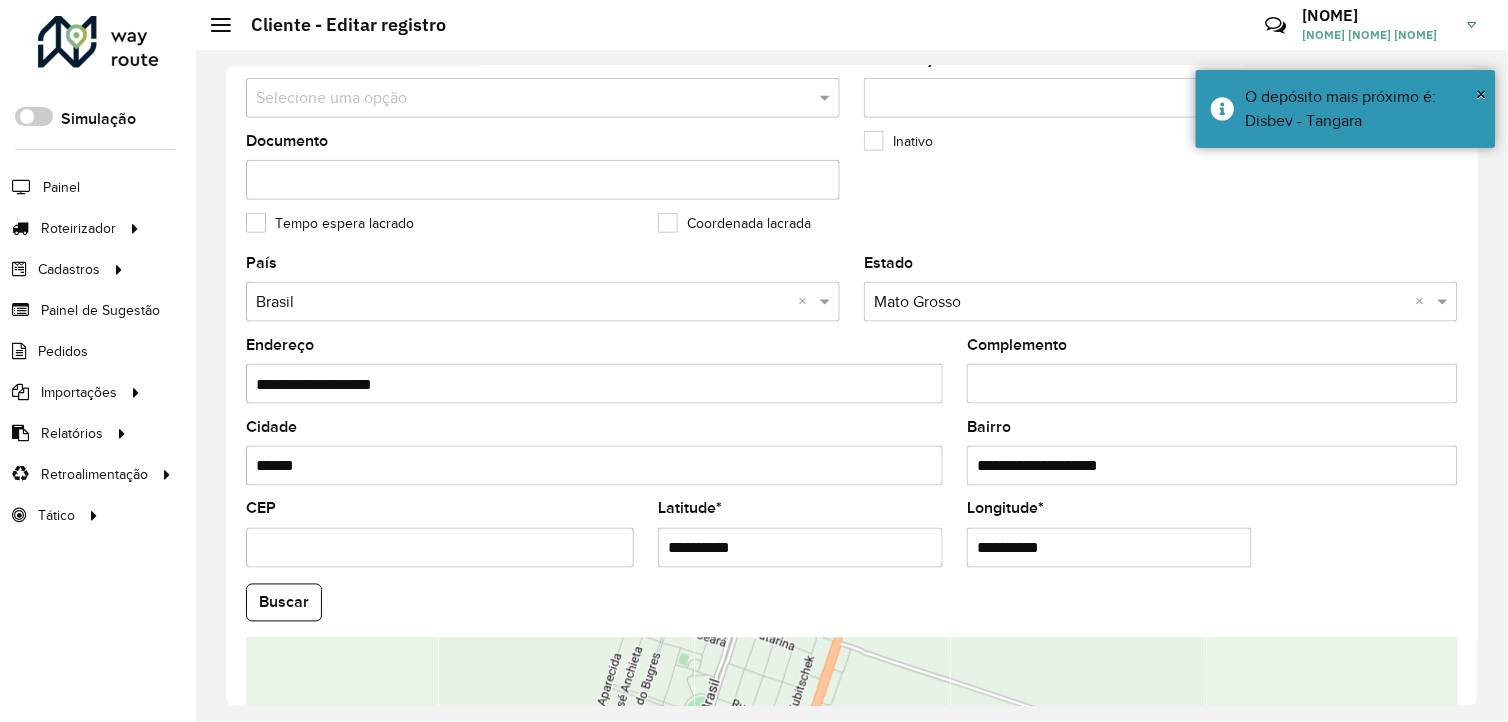 drag, startPoint x: 1070, startPoint y: 556, endPoint x: 908, endPoint y: 557, distance: 162.00308 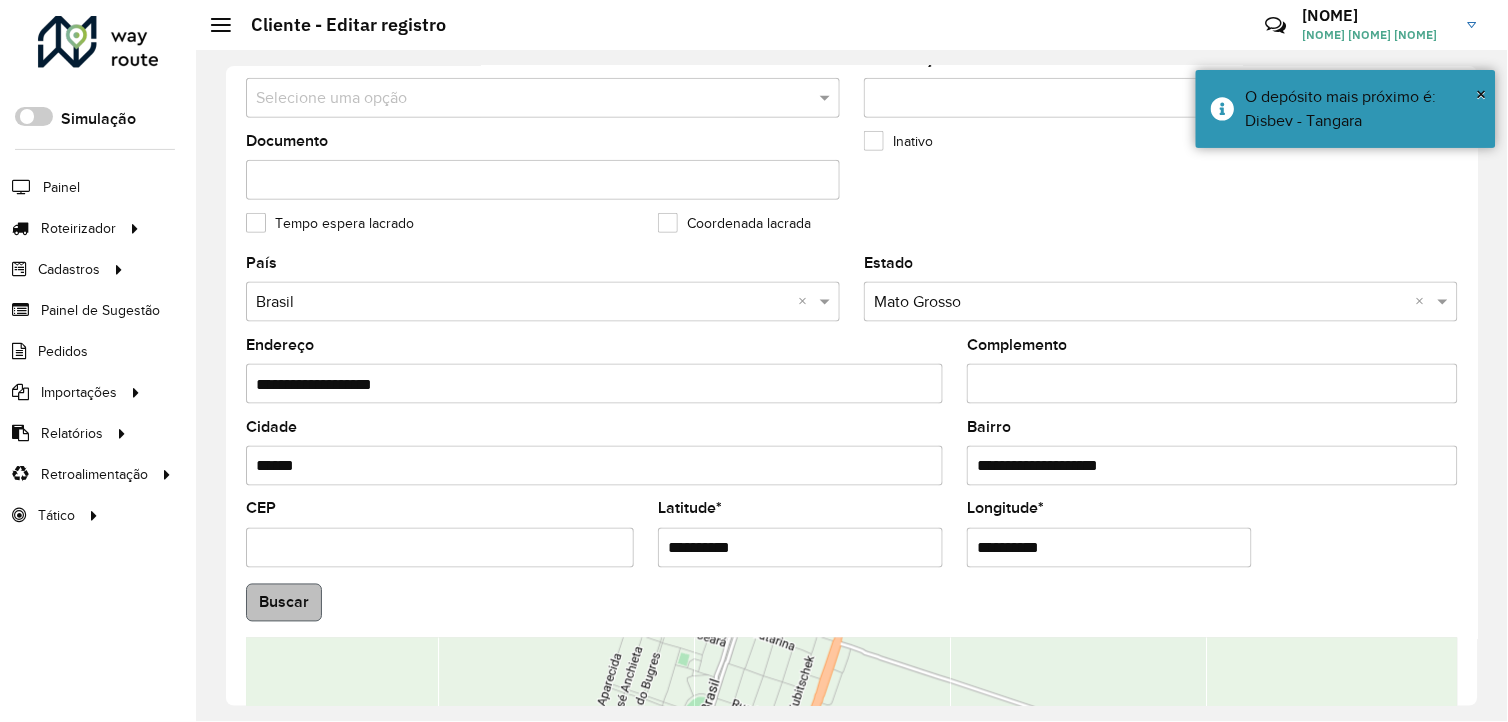 type on "**********" 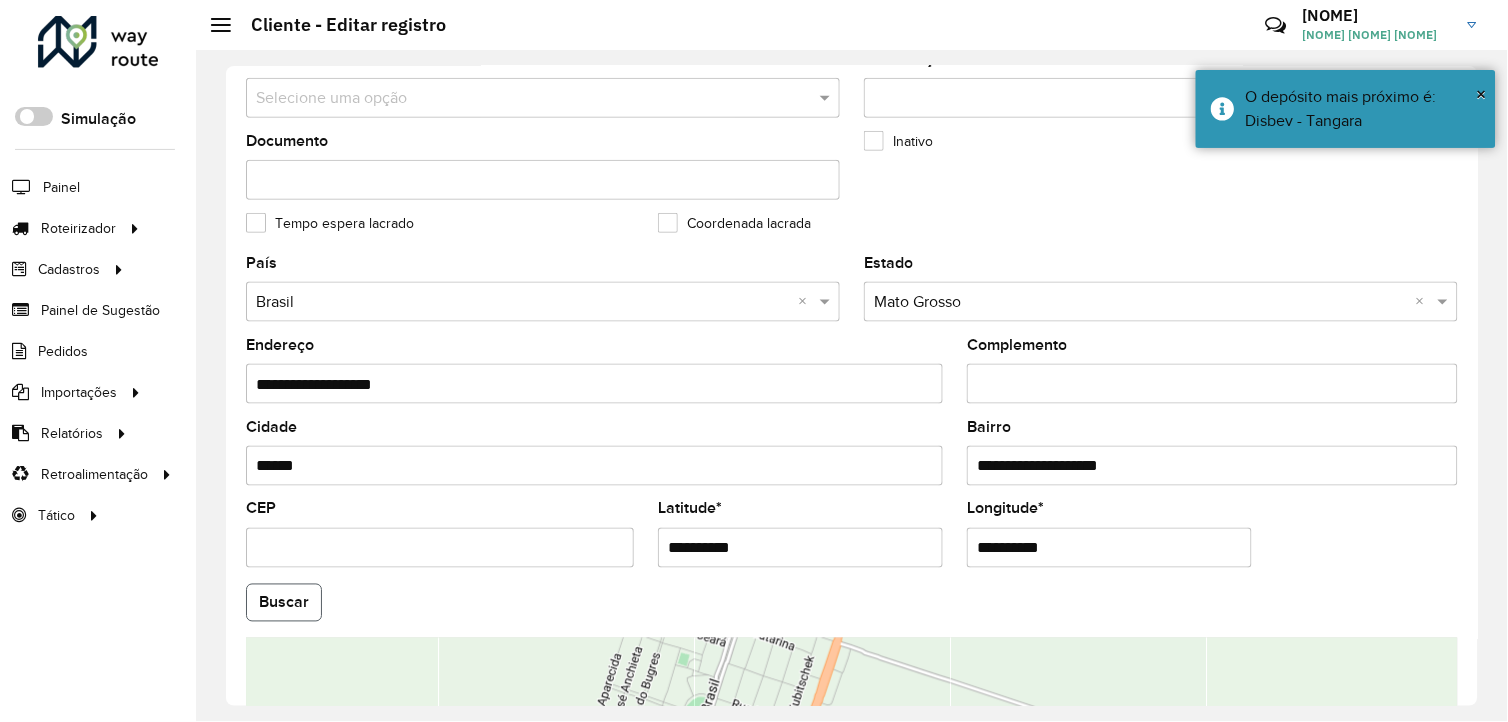 drag, startPoint x: 304, startPoint y: 594, endPoint x: 384, endPoint y: 588, distance: 80.224686 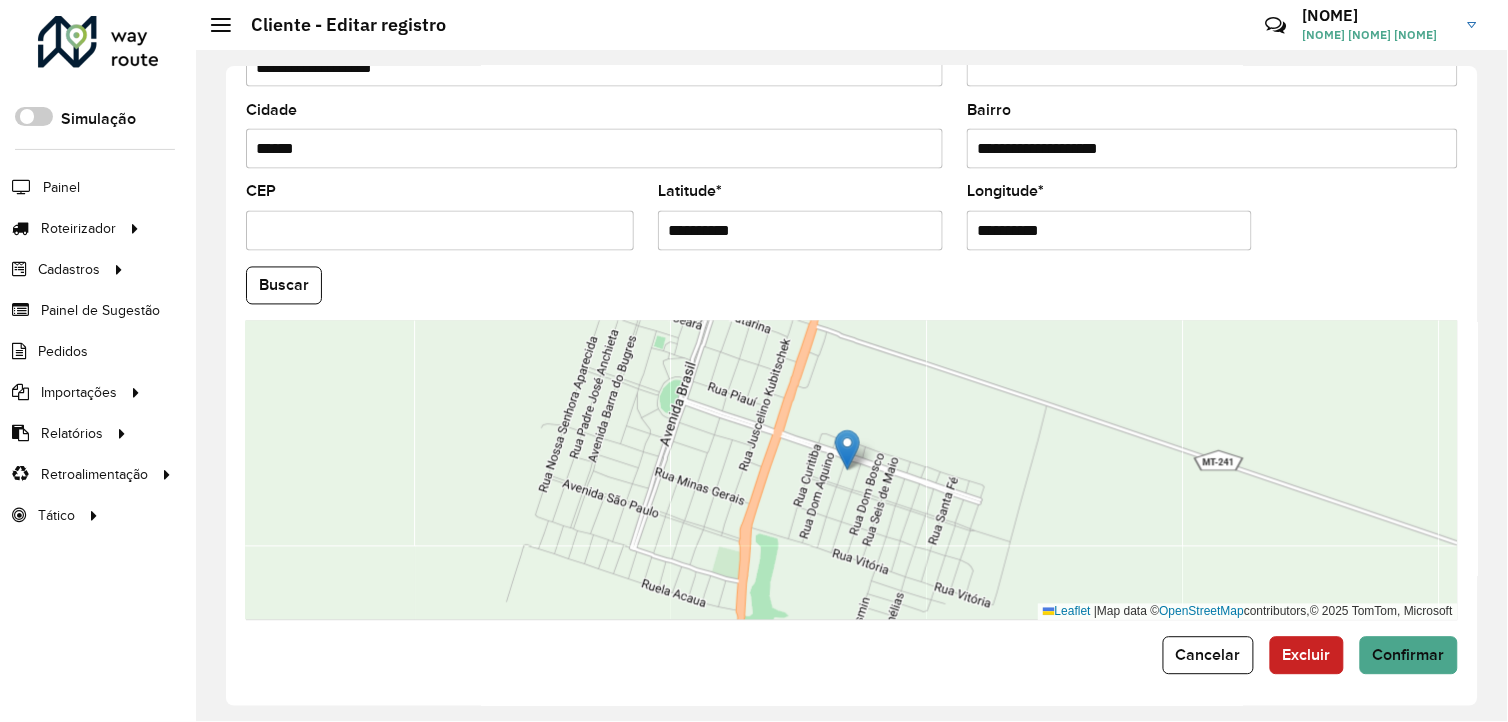 scroll, scrollTop: 770, scrollLeft: 0, axis: vertical 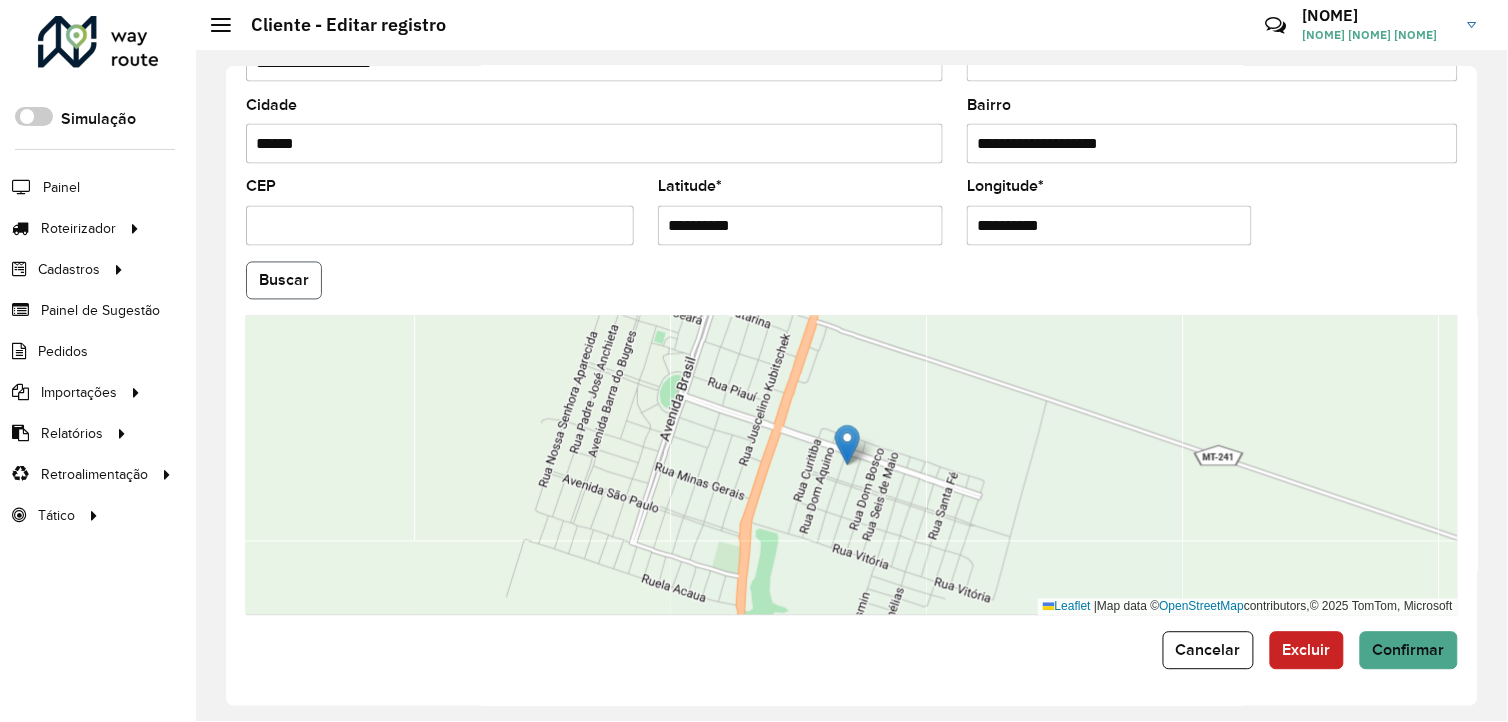 click on "Buscar" 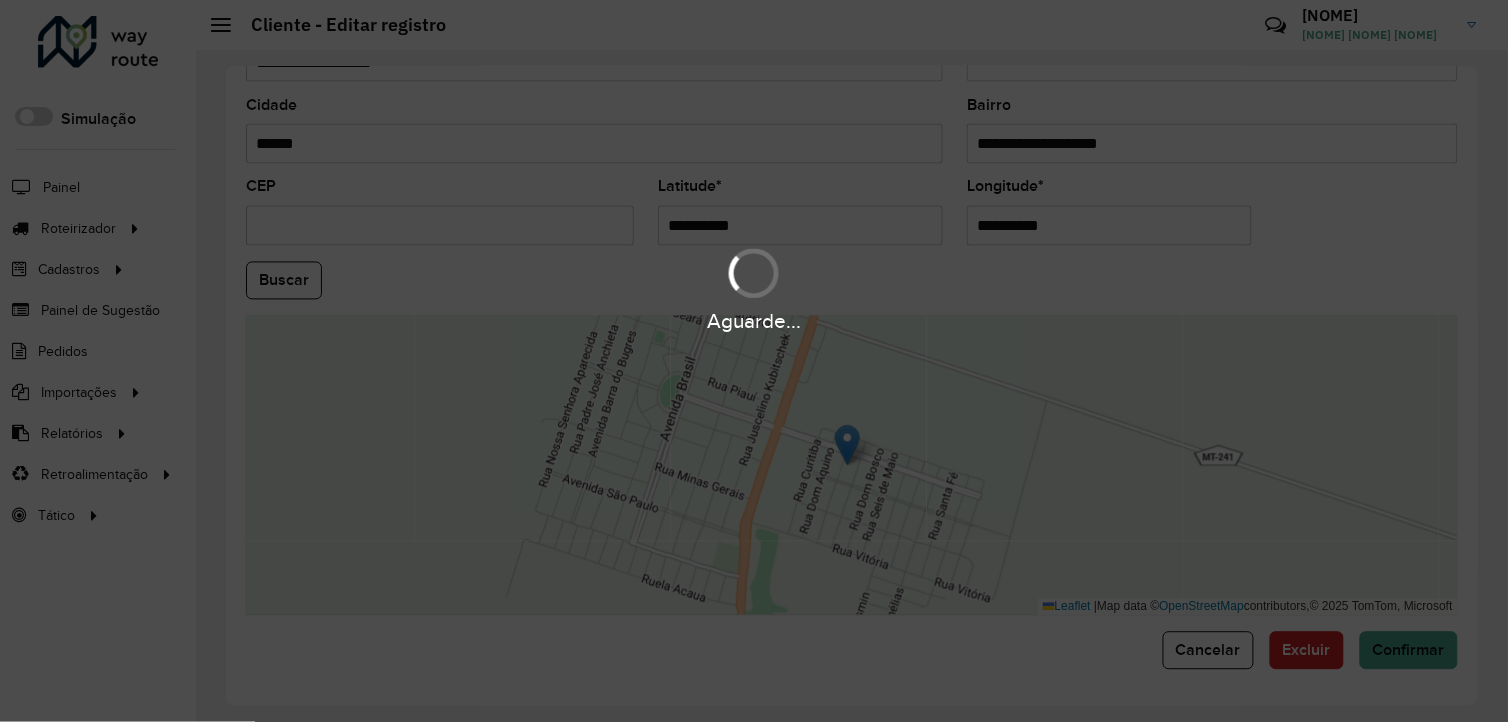 type on "**********" 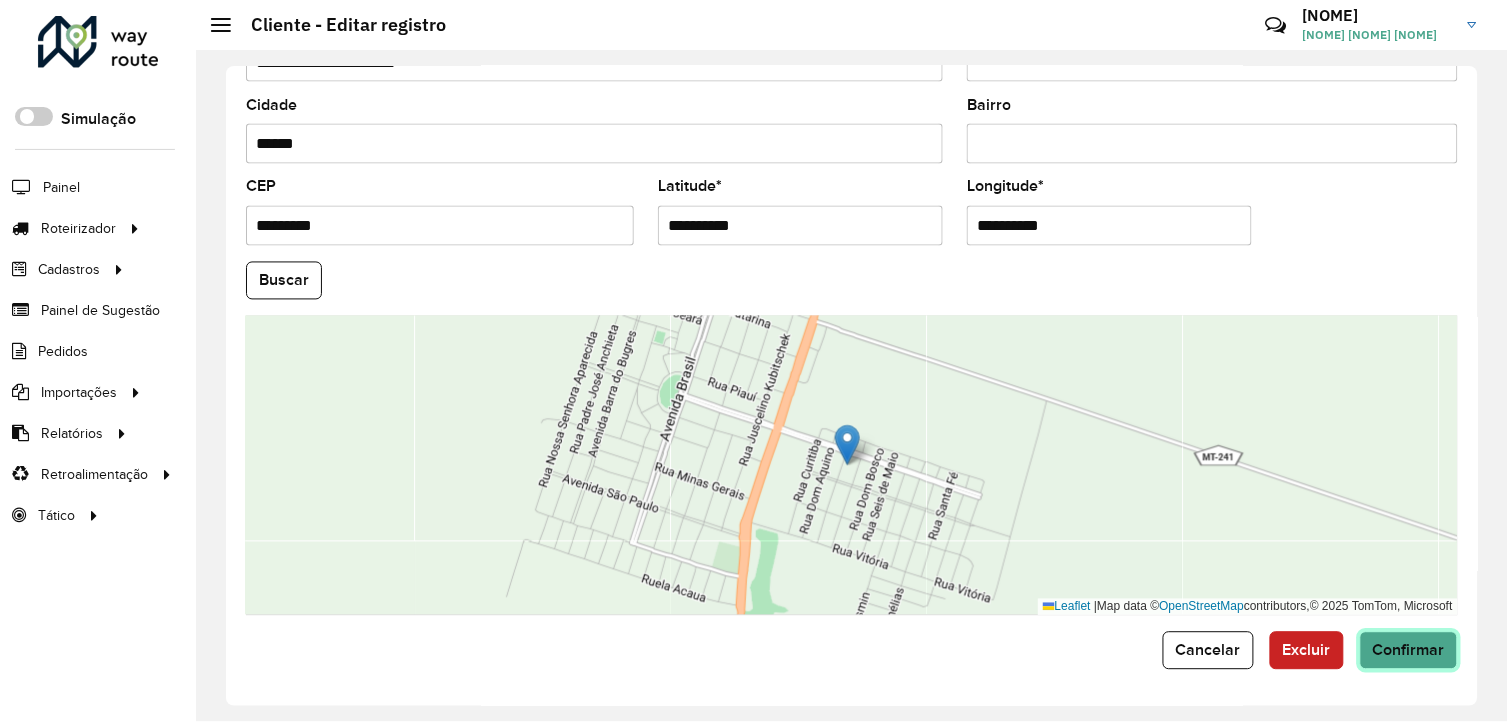 click on "Confirmar" 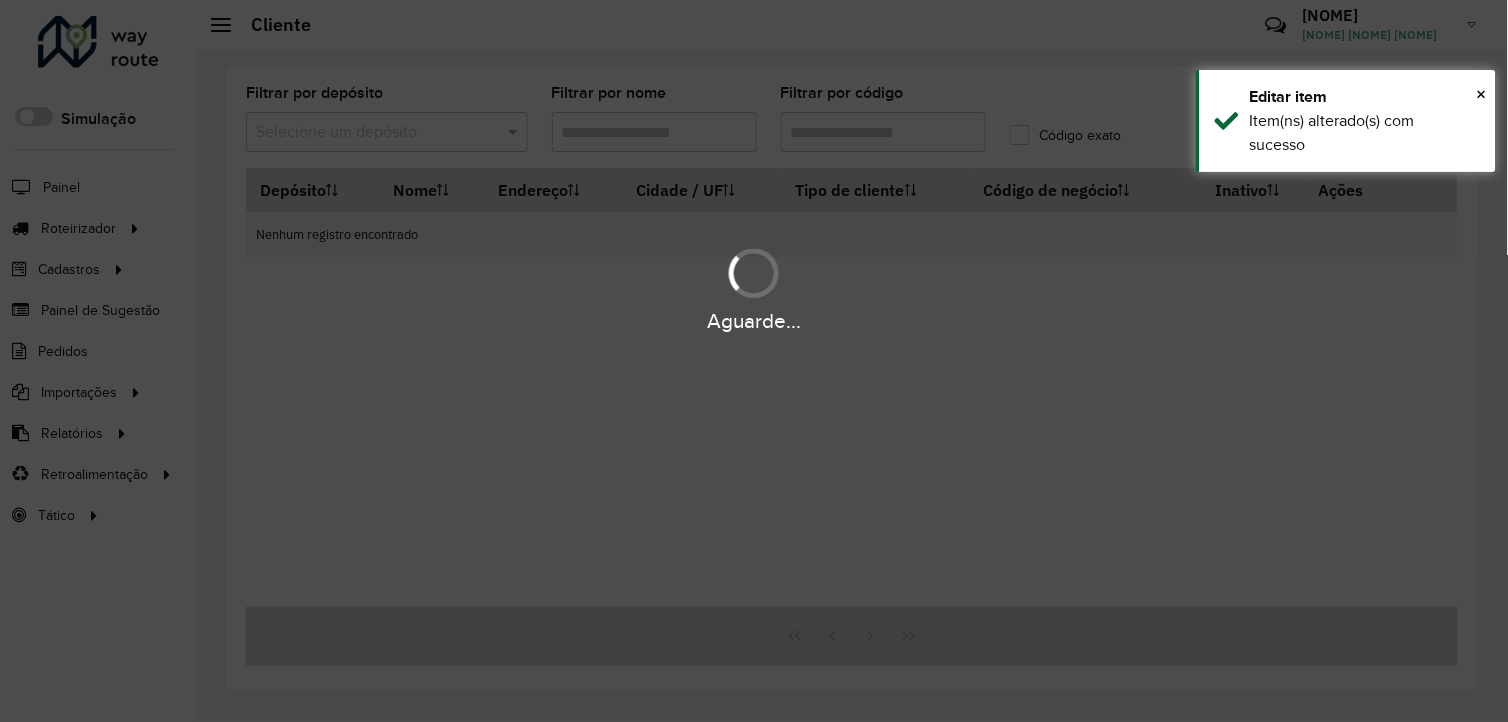 type on "**********" 